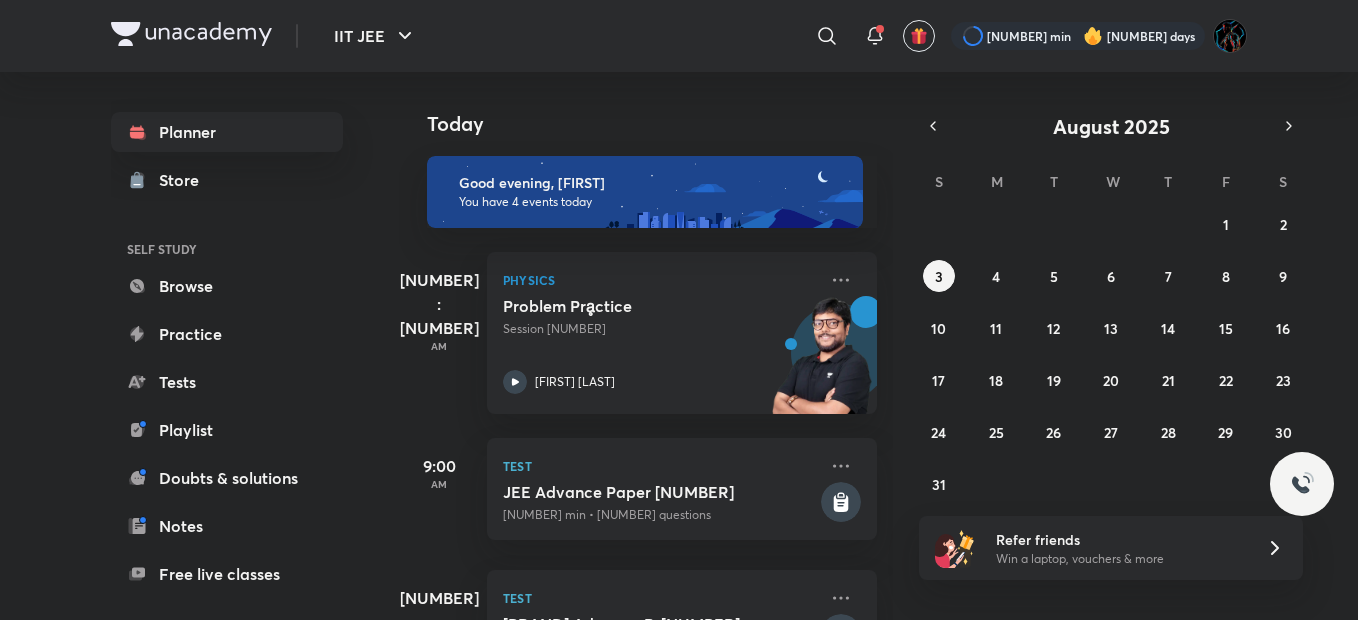 scroll, scrollTop: 0, scrollLeft: 0, axis: both 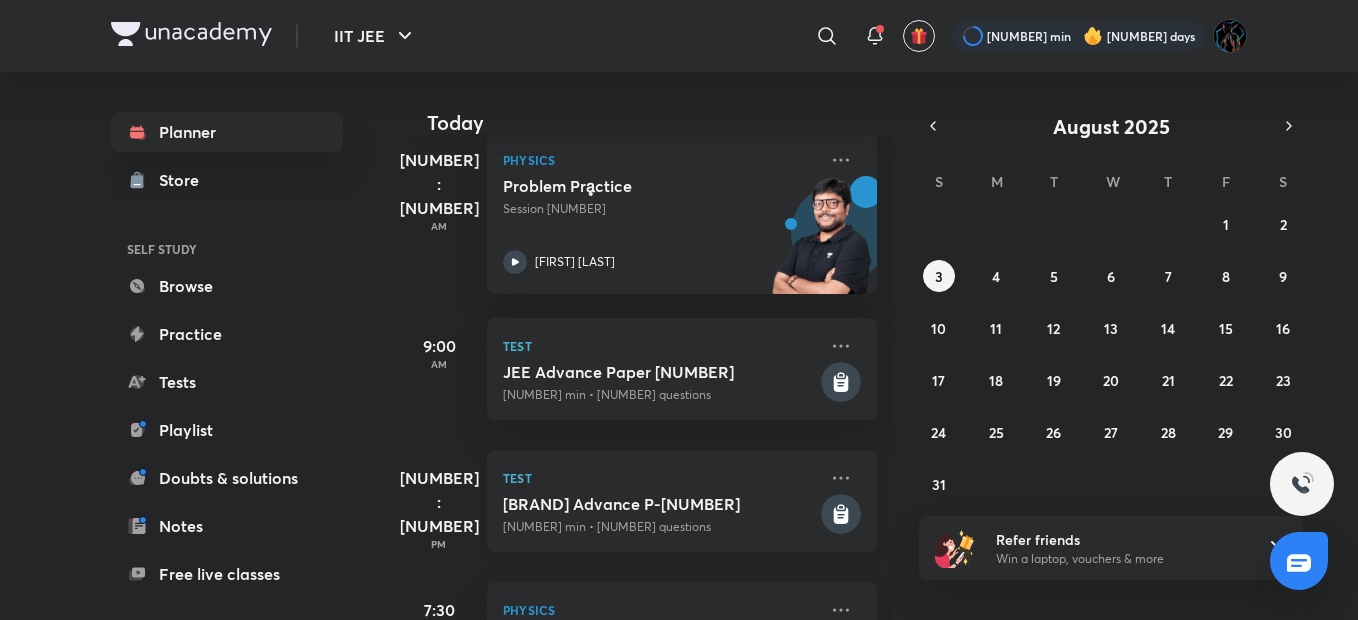 click on "[BRAND] Advance P-[NUMBER]" at bounding box center [660, 504] 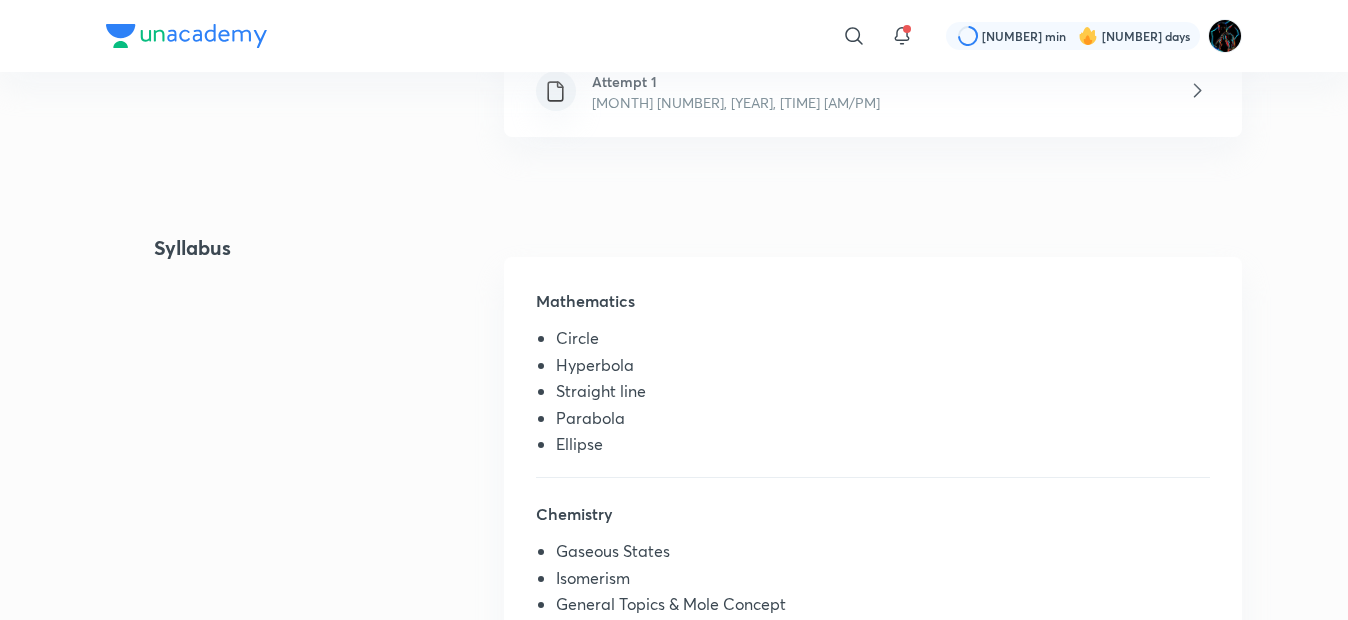 scroll, scrollTop: 93, scrollLeft: 0, axis: vertical 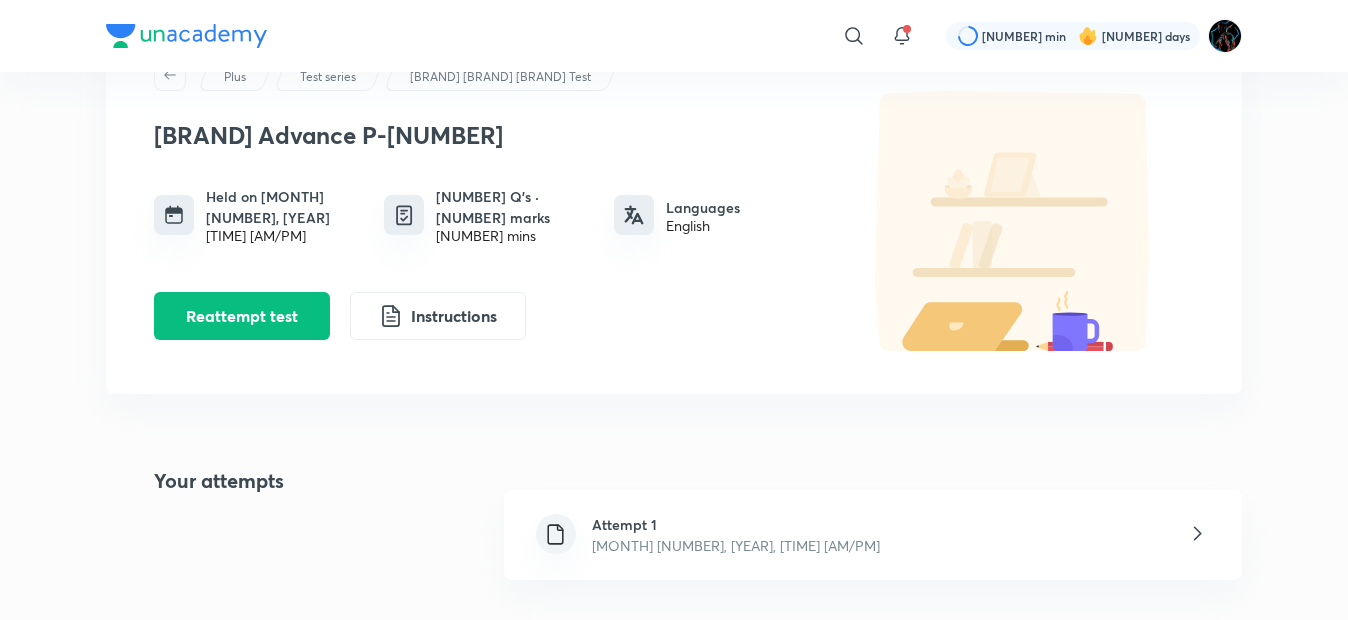 click on "Attempt [NUMBER] [MONTH] [NUMBER], [YEAR], [TIME] [AM/PM]" at bounding box center (873, 535) 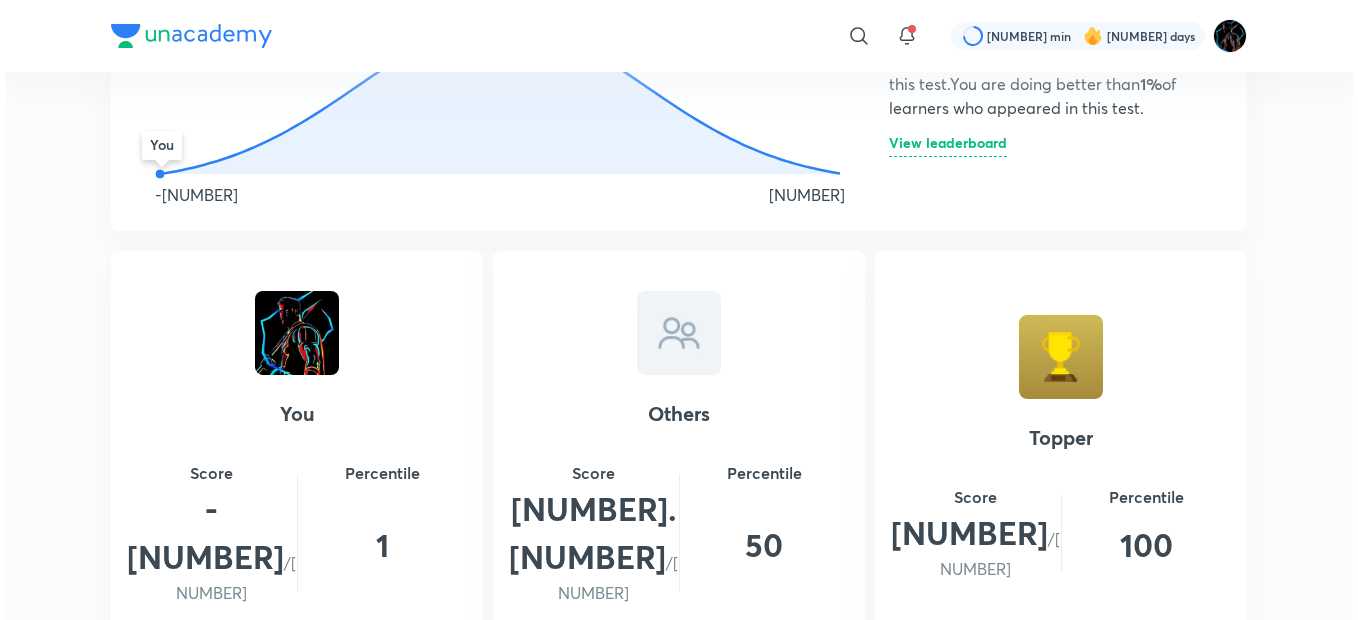 scroll, scrollTop: 1294, scrollLeft: 0, axis: vertical 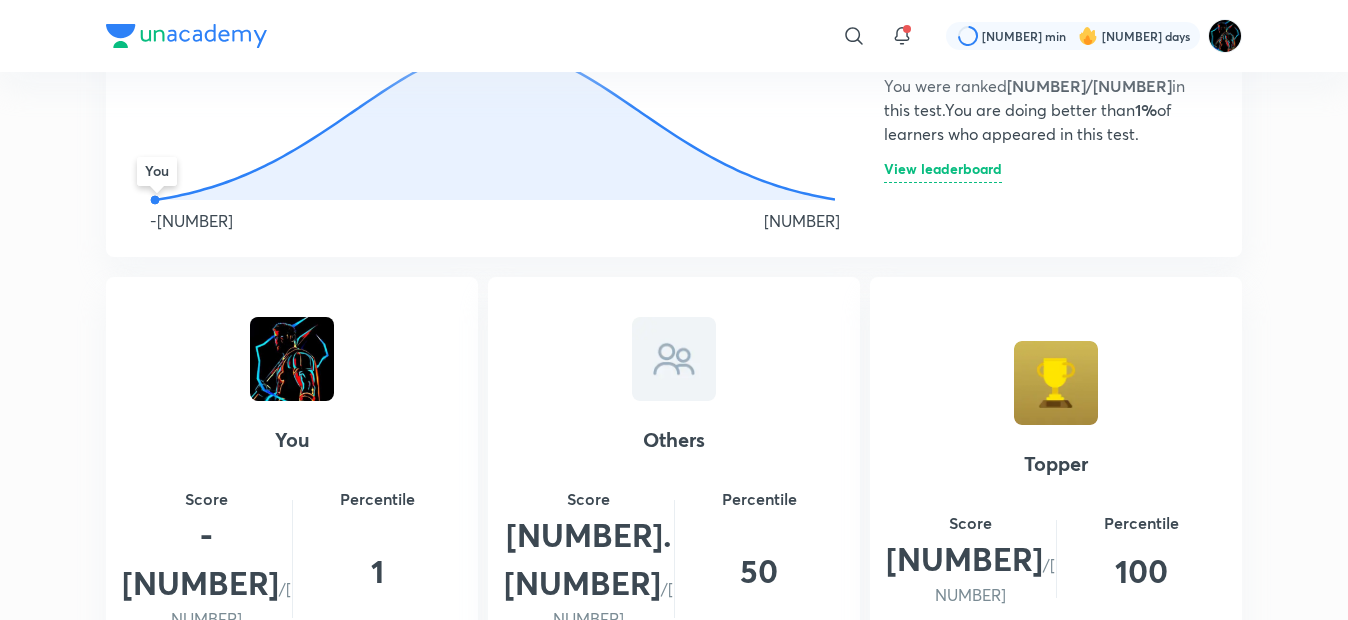 click on "View leaderboard" at bounding box center [943, 172] 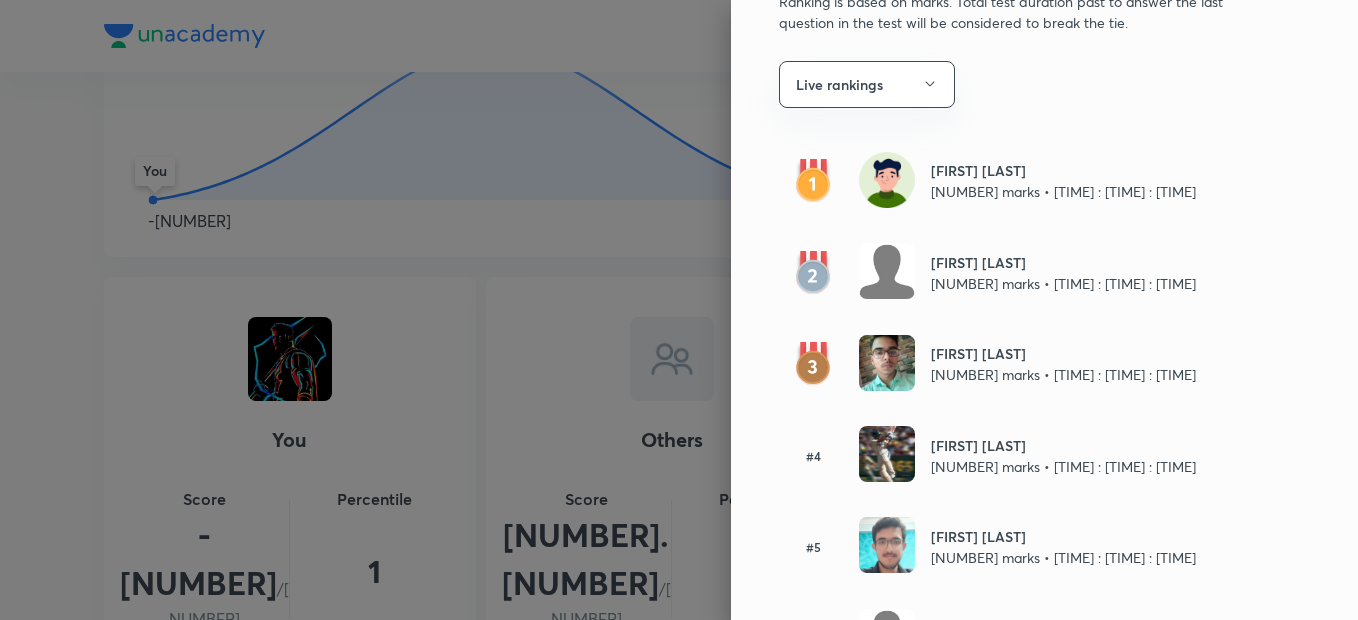 scroll, scrollTop: 153, scrollLeft: 0, axis: vertical 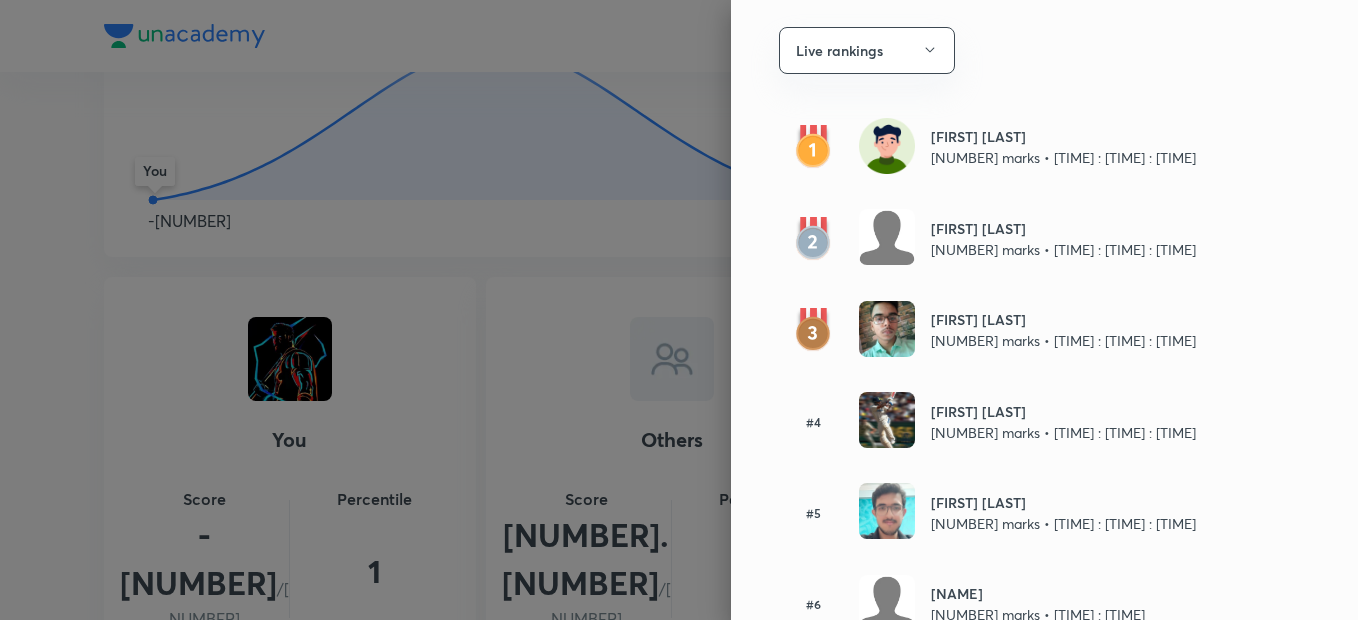 click at bounding box center (887, 146) 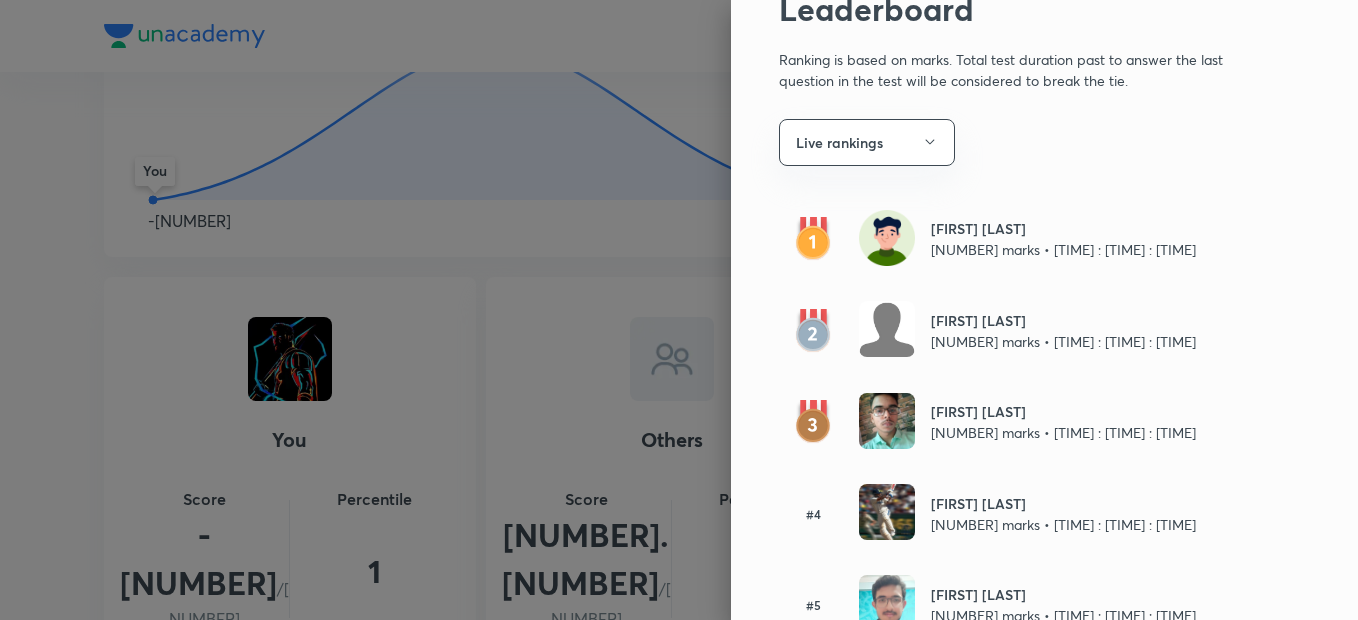 scroll, scrollTop: 53, scrollLeft: 0, axis: vertical 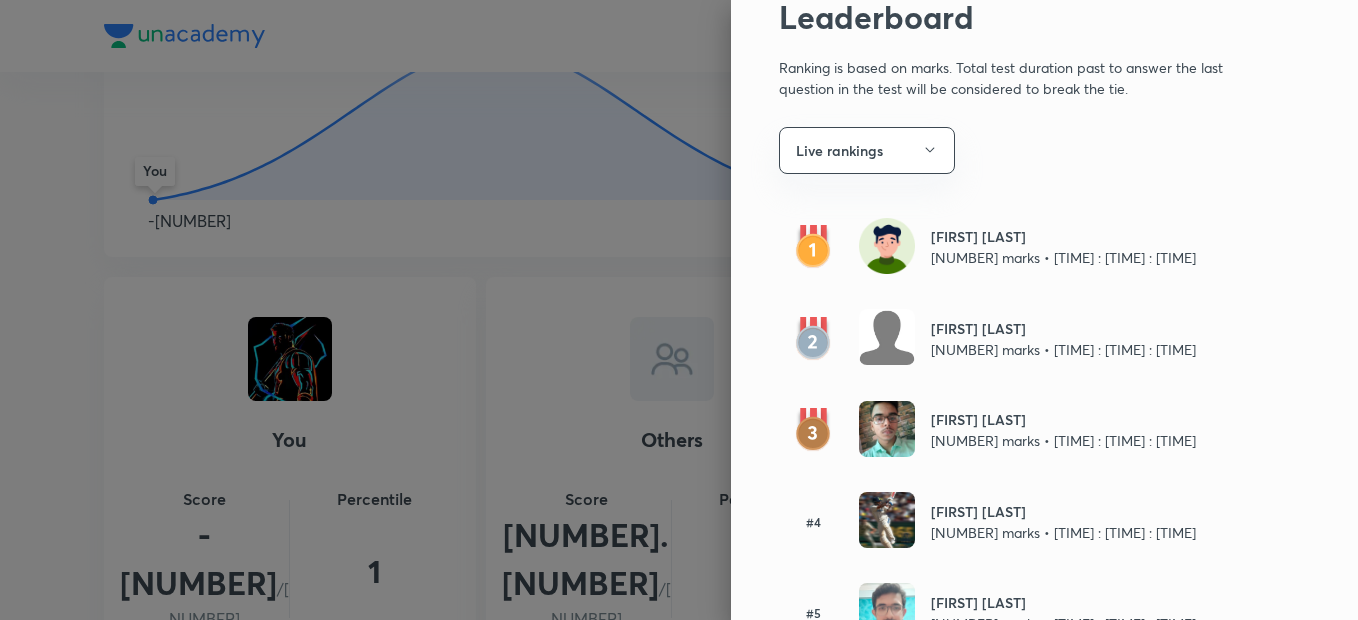 click at bounding box center (881, 247) 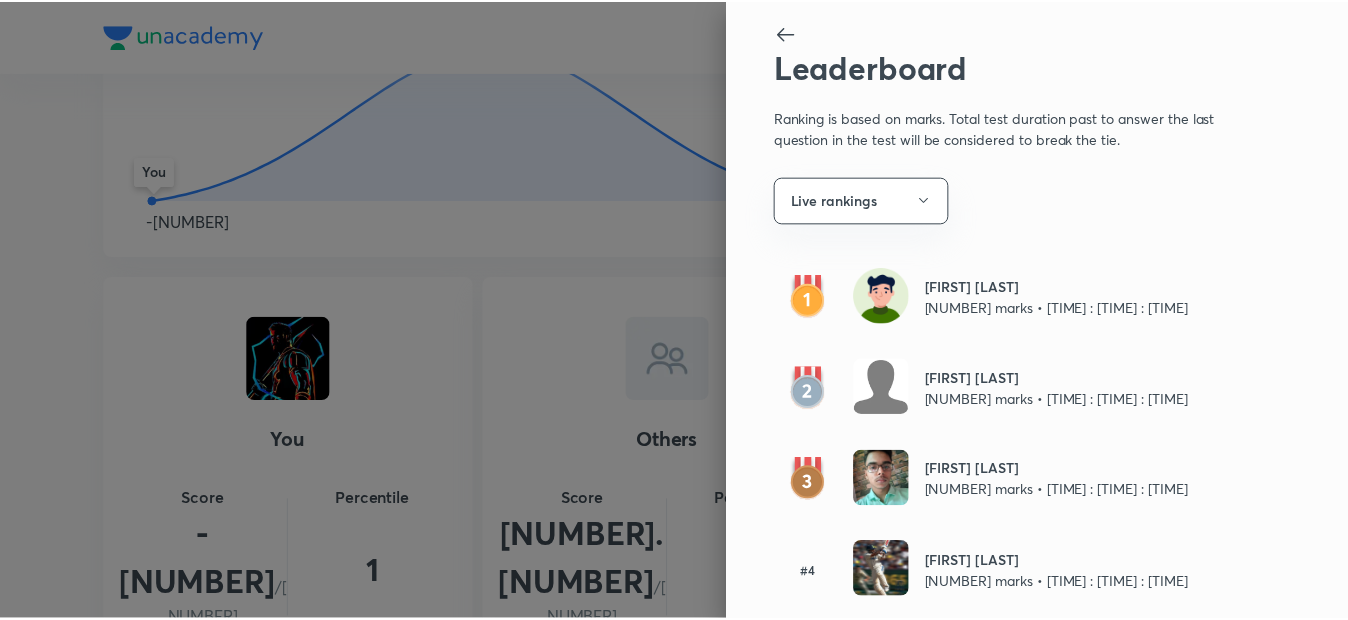 scroll, scrollTop: 0, scrollLeft: 0, axis: both 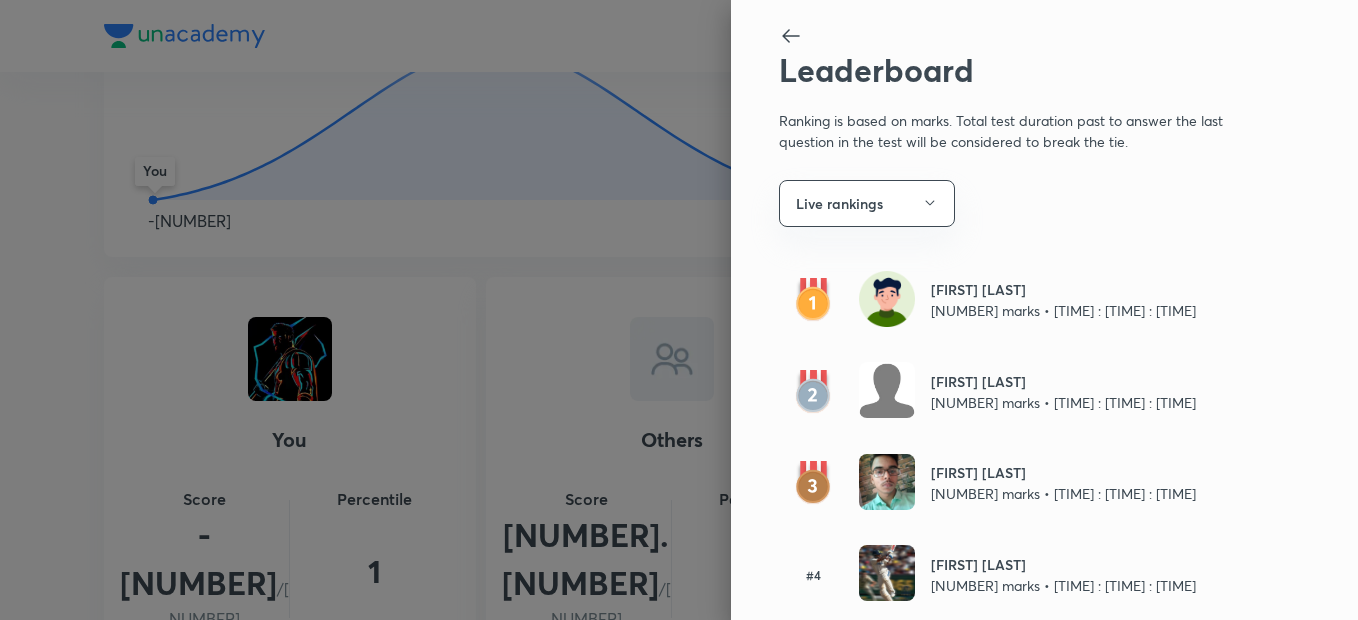 click 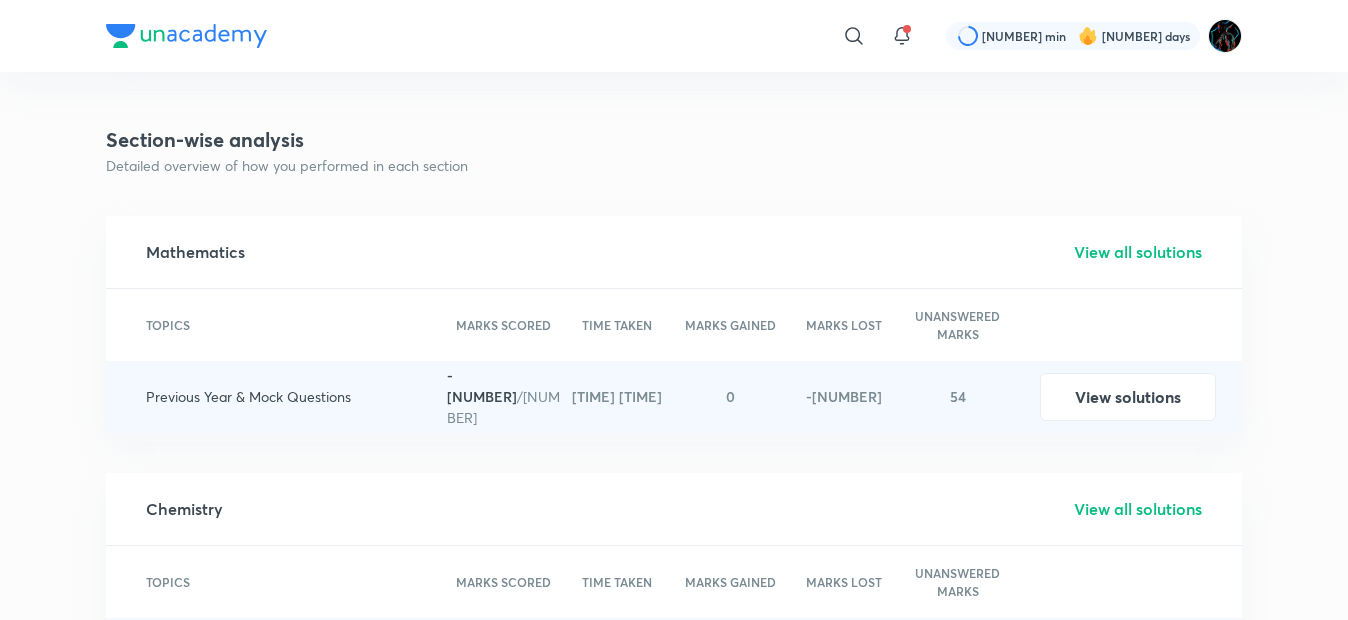 scroll, scrollTop: 2820, scrollLeft: 0, axis: vertical 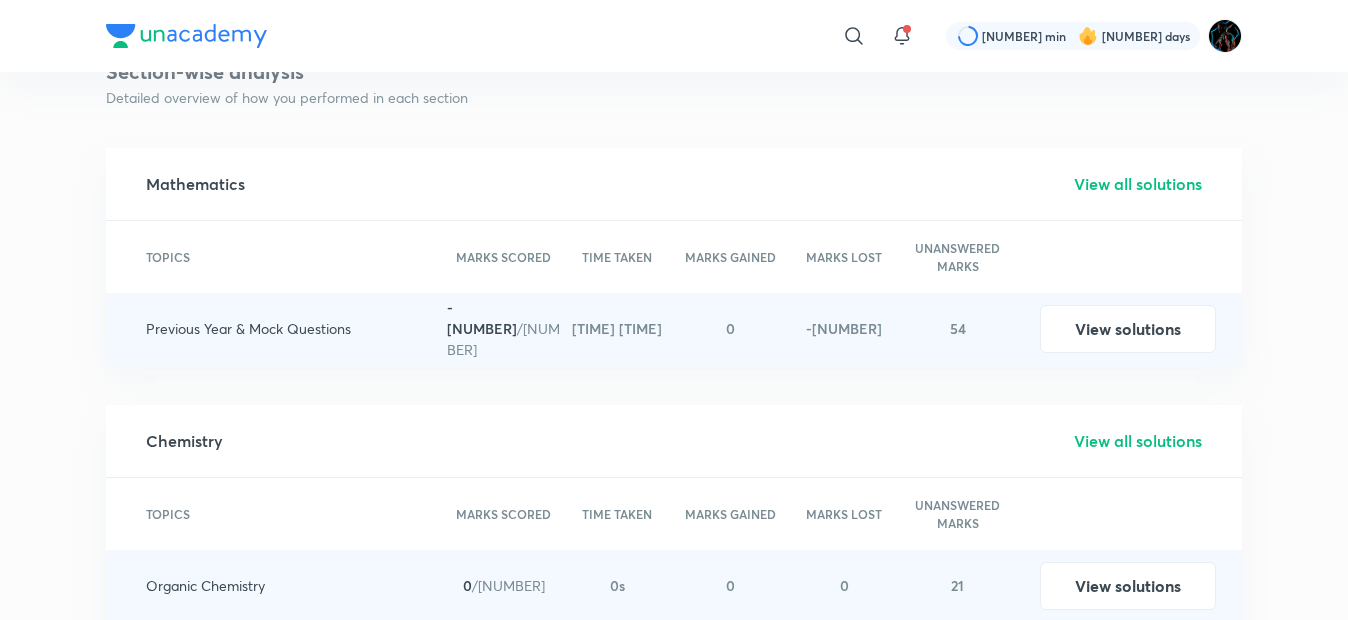 click on "View all solutions" at bounding box center [1138, 441] 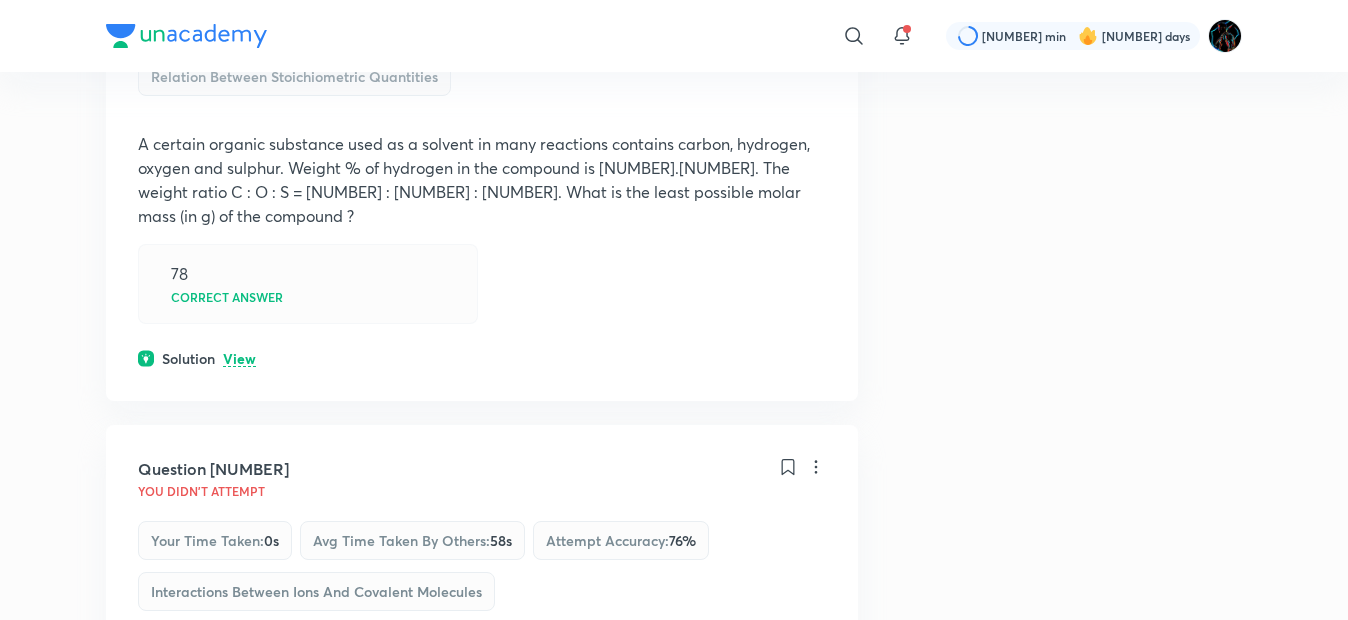 scroll, scrollTop: 0, scrollLeft: 0, axis: both 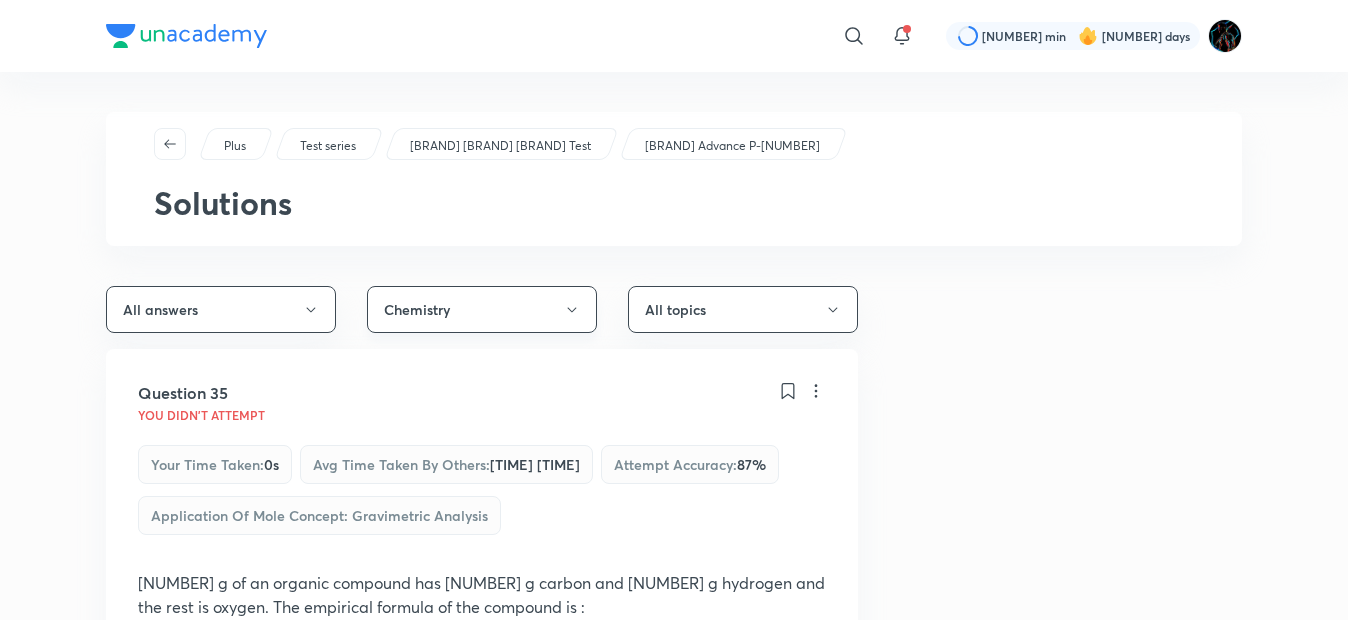 click on "Chemistry" at bounding box center [482, 309] 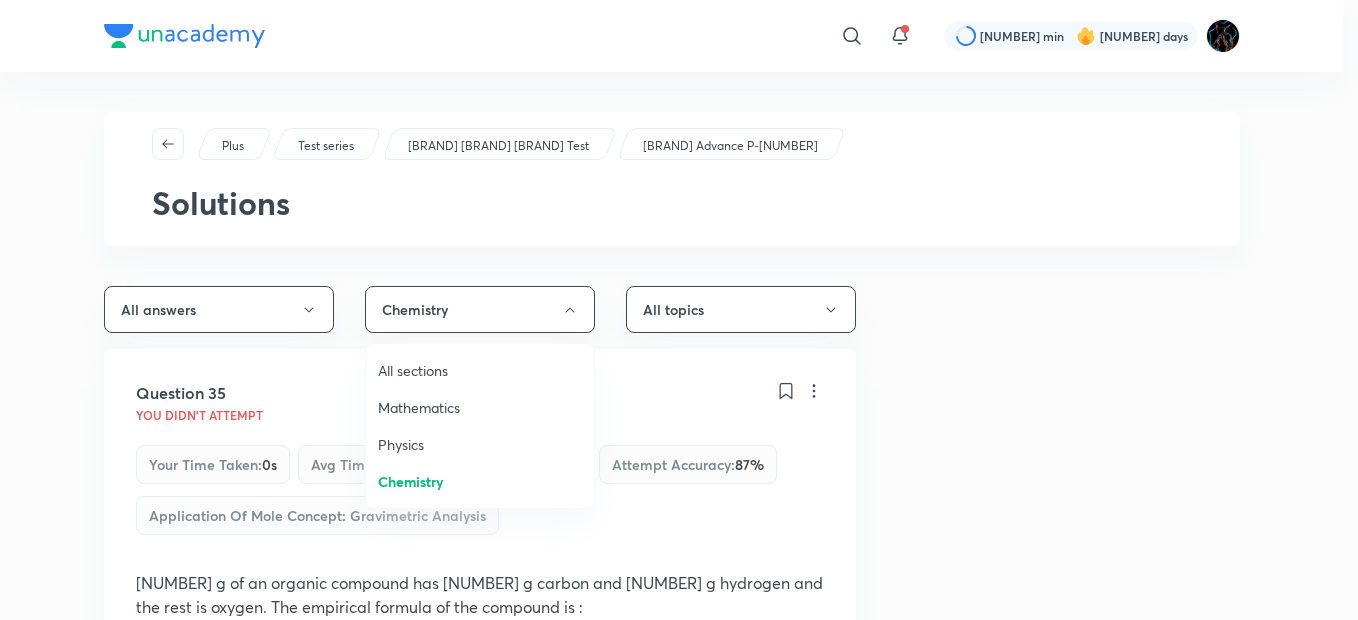 click on "Physics" at bounding box center (480, 444) 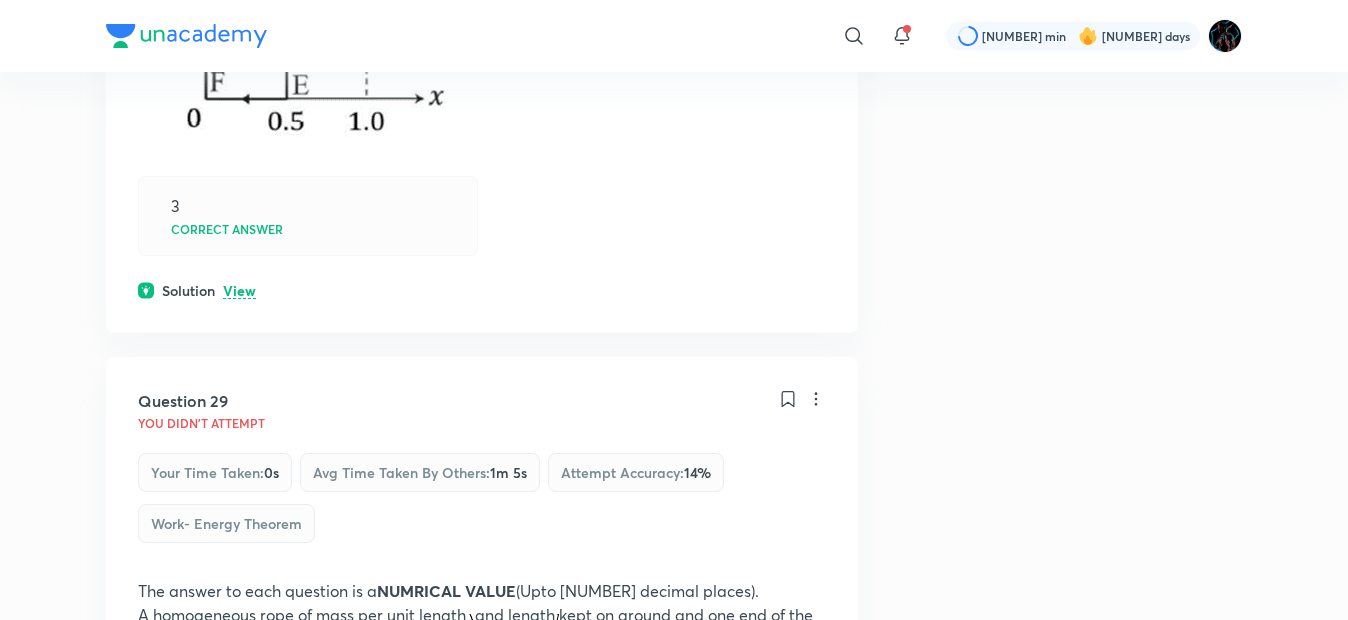 scroll, scrollTop: 8240, scrollLeft: 0, axis: vertical 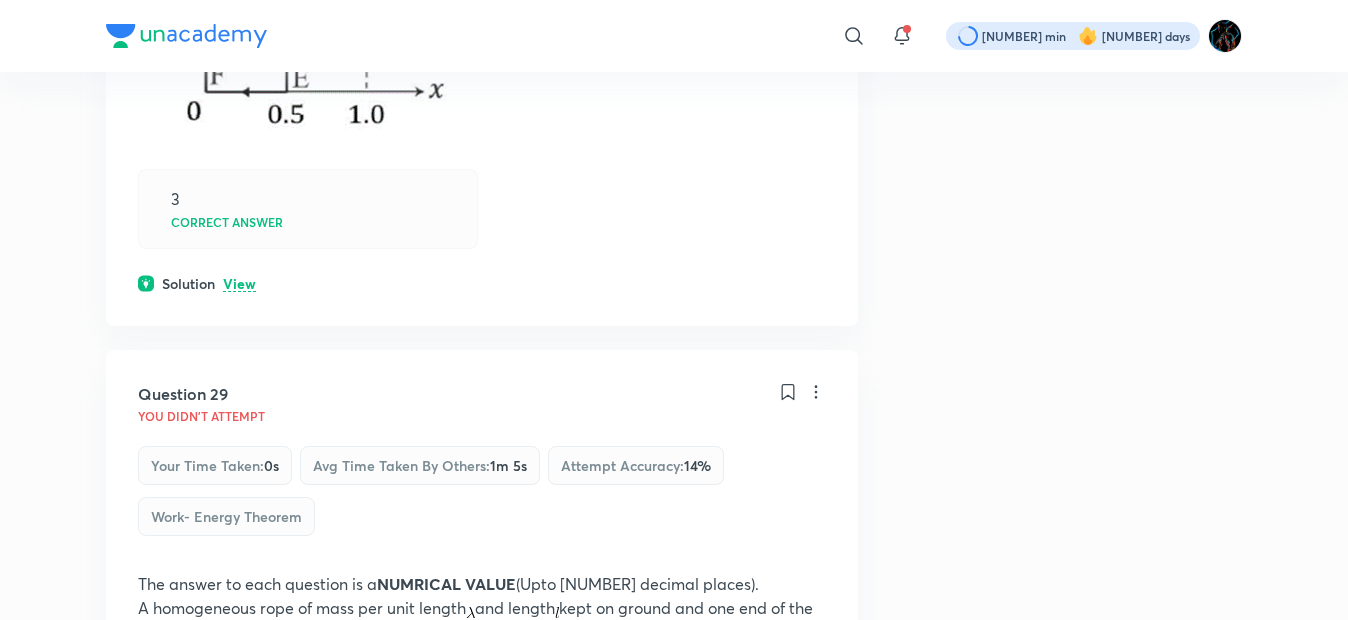 click at bounding box center [1073, 36] 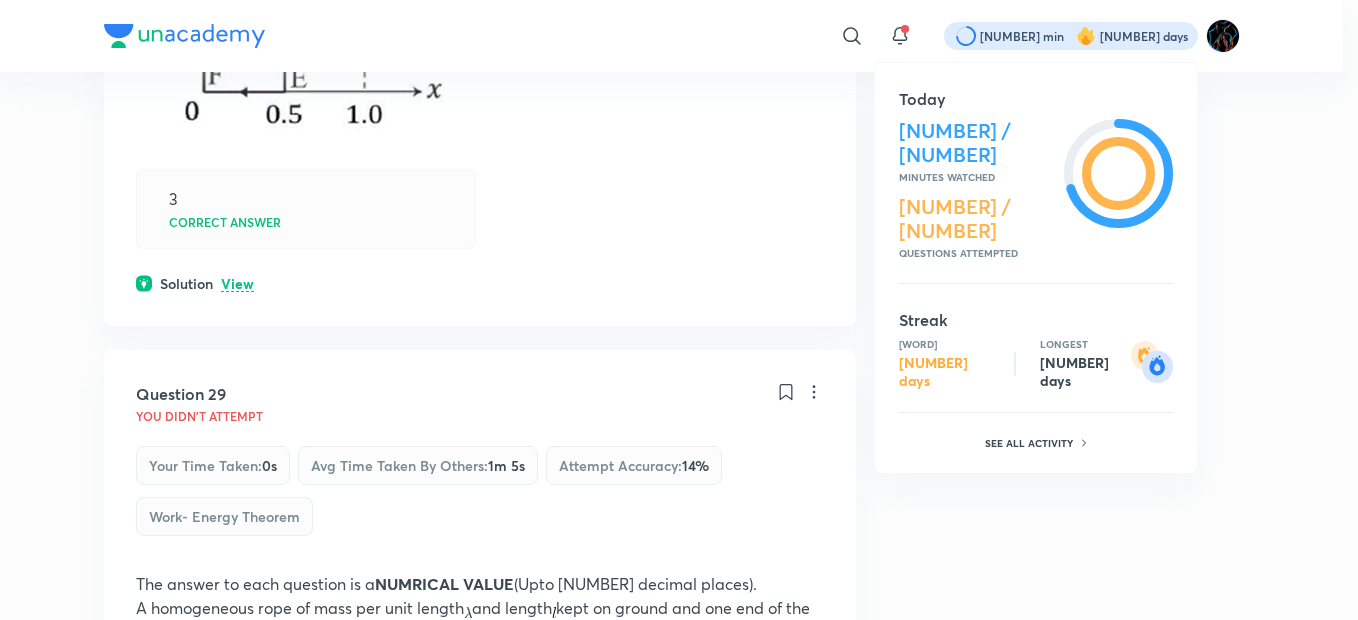 click at bounding box center (679, 310) 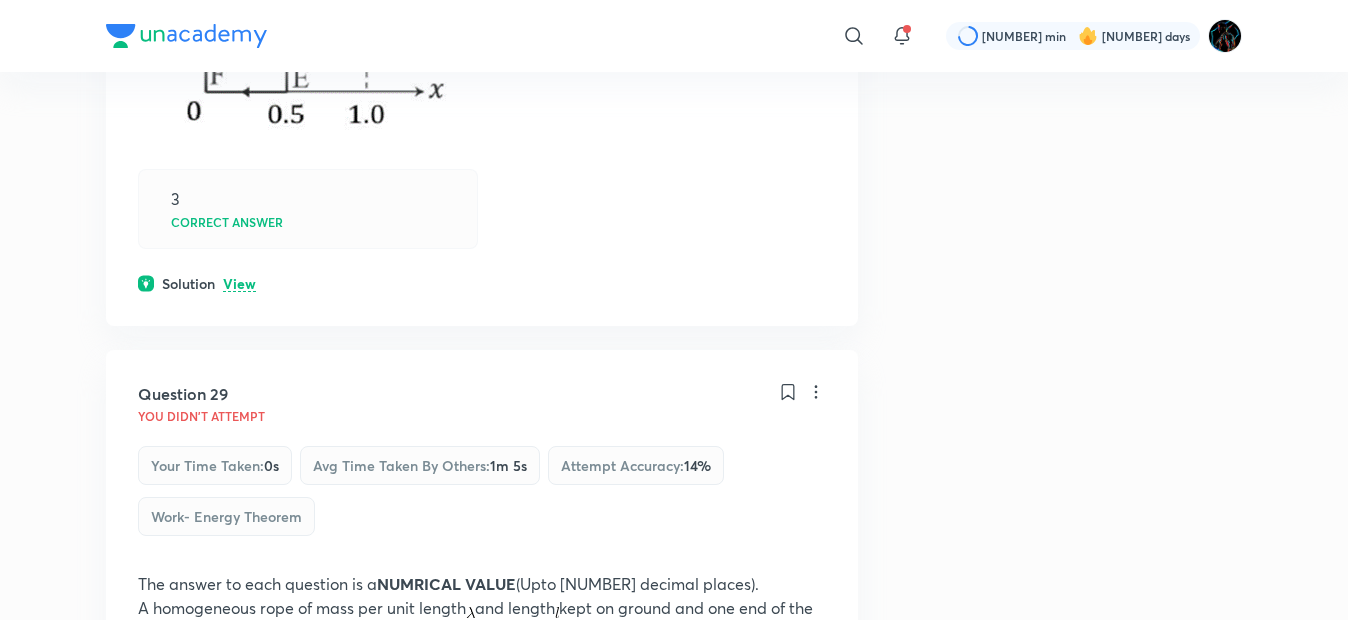 click at bounding box center (1088, 36) 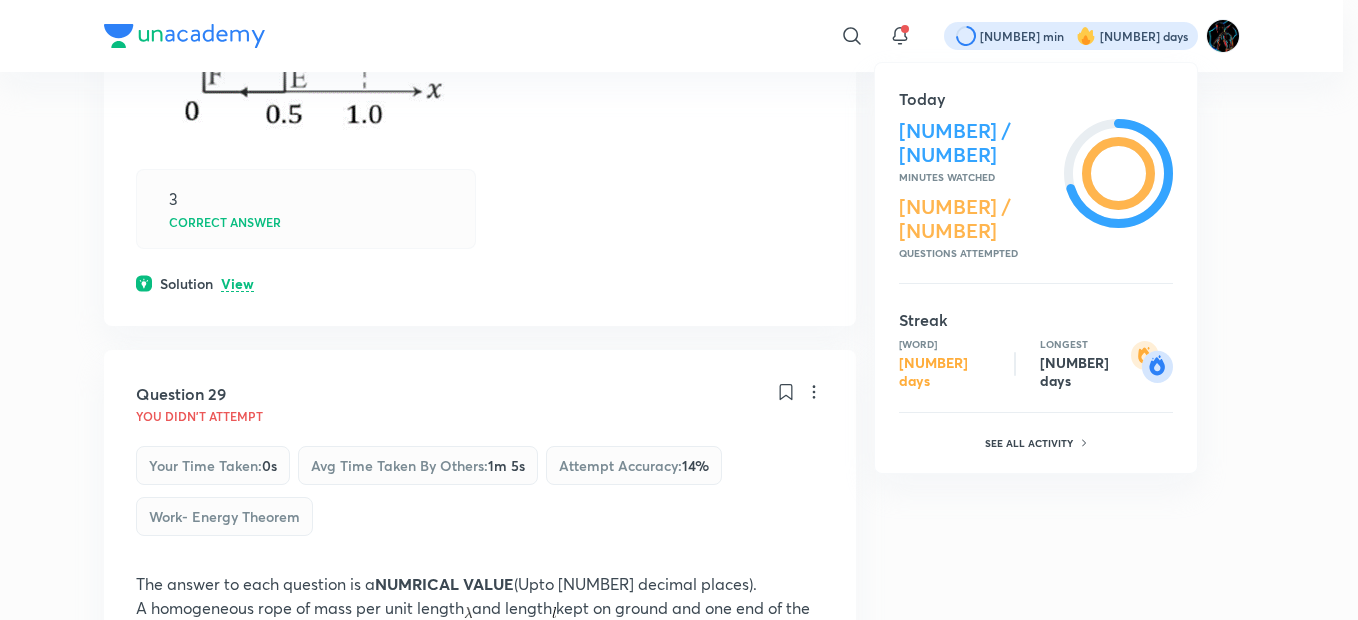 click at bounding box center [679, 310] 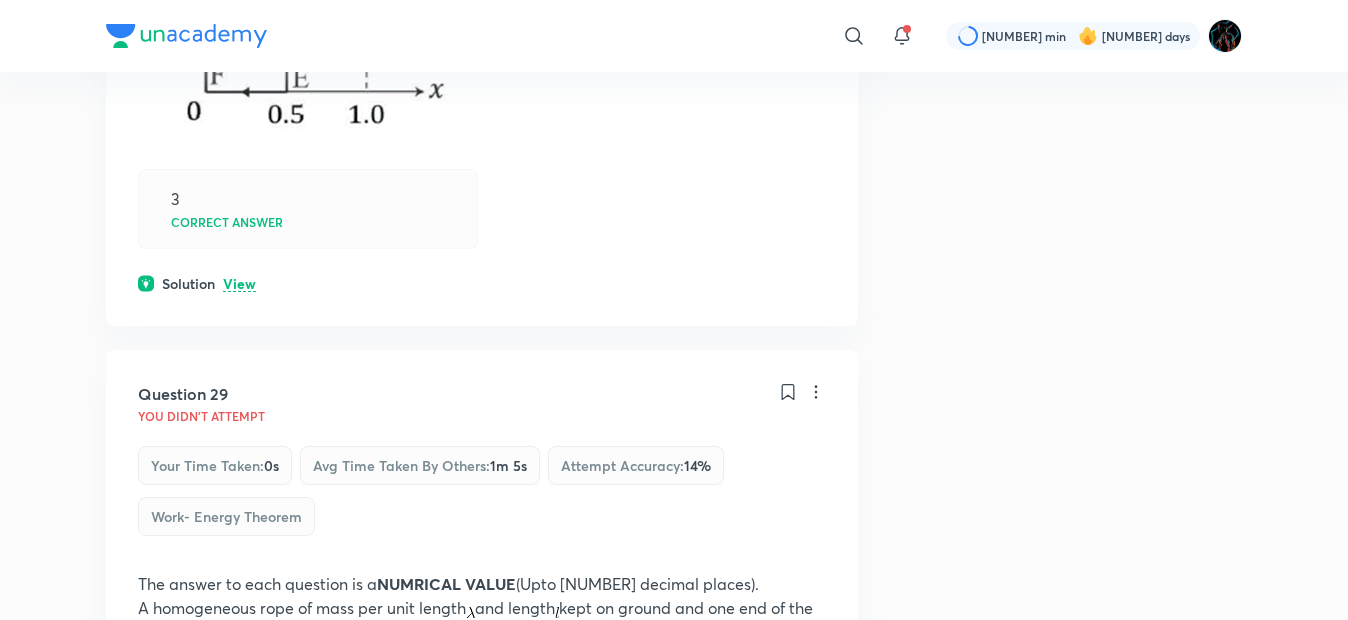 click at bounding box center (307, -2) 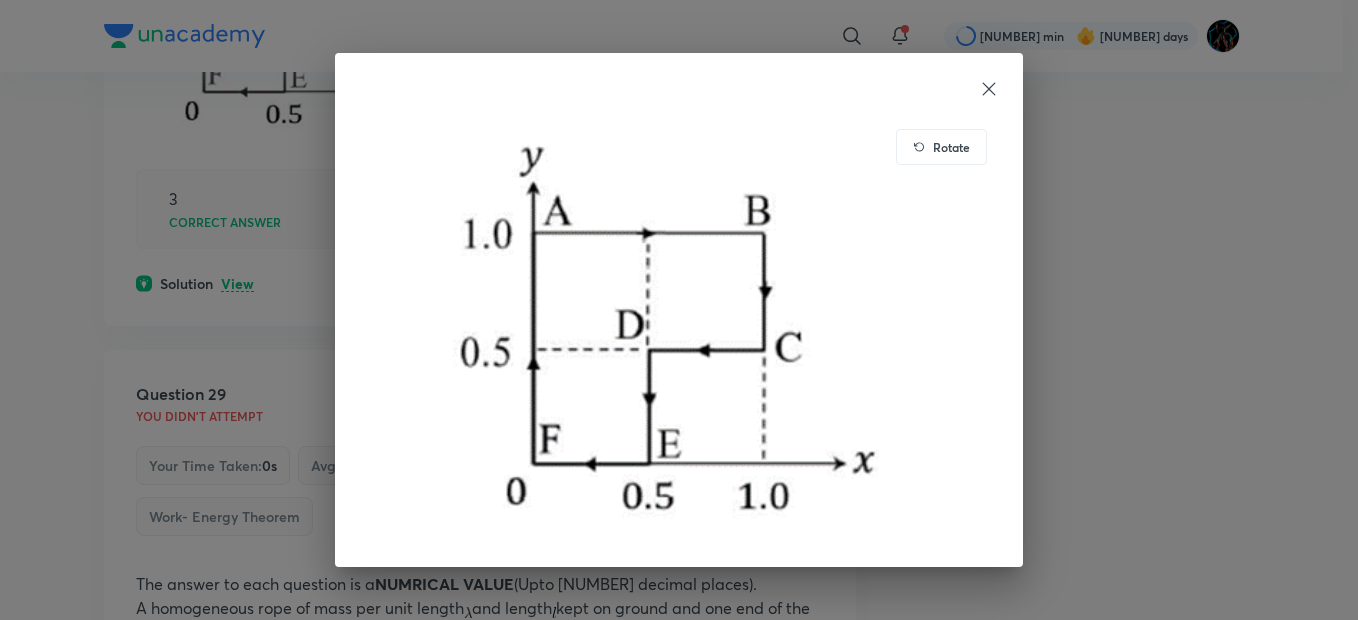 click 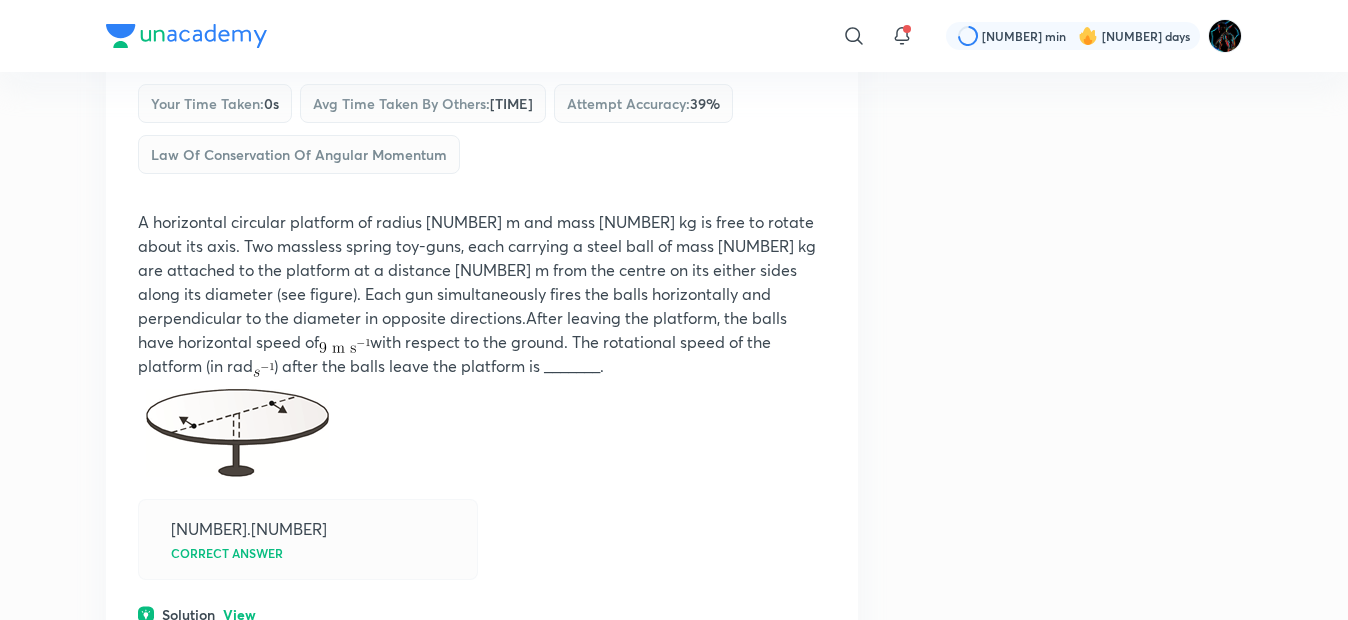 scroll, scrollTop: 0, scrollLeft: 0, axis: both 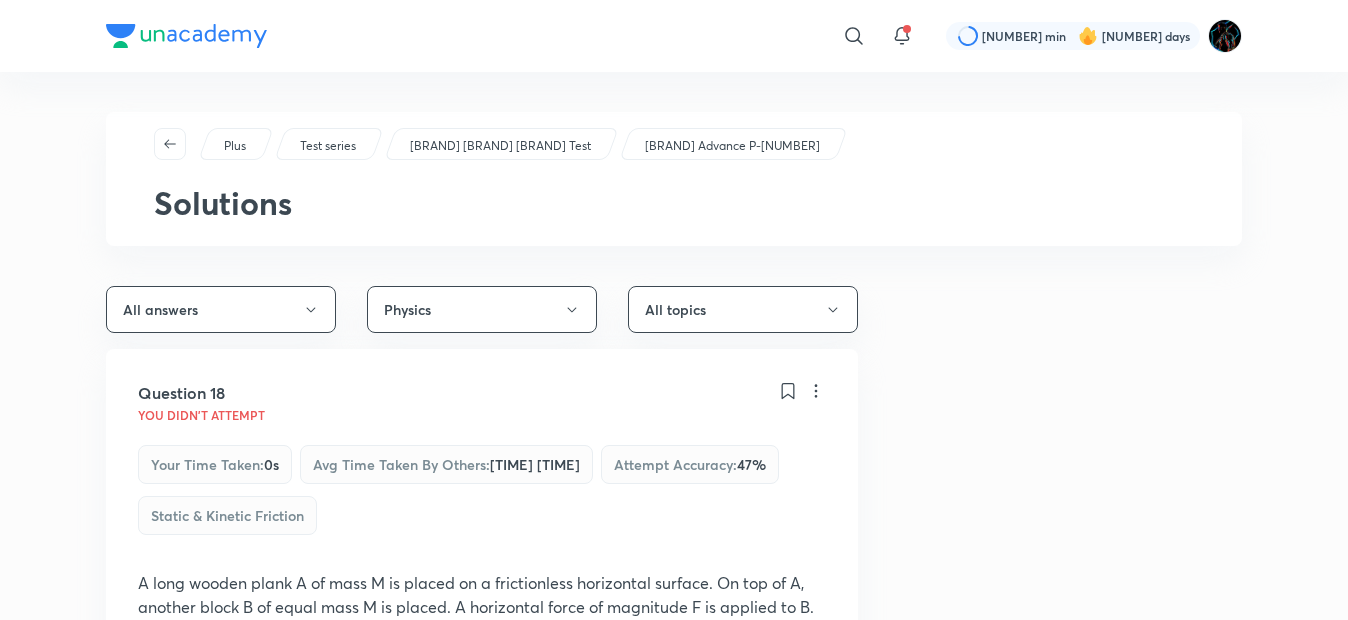 click on "Solutions" at bounding box center (674, 203) 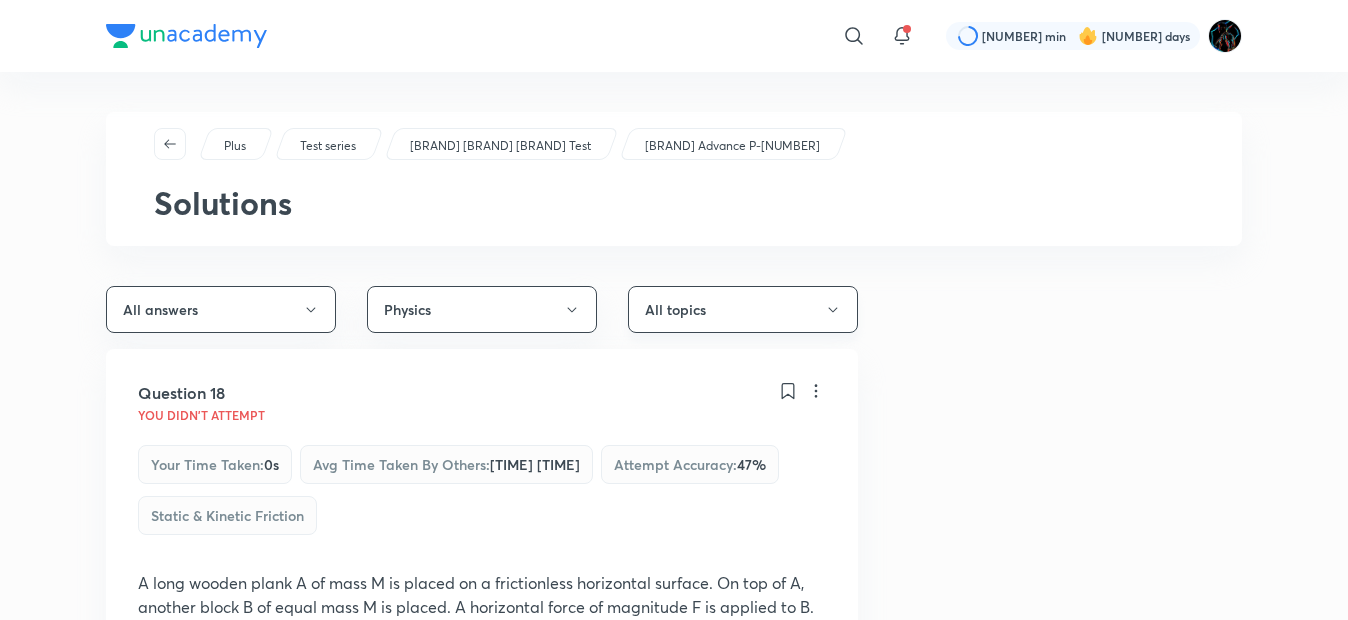 click on "All topics" at bounding box center (743, 309) 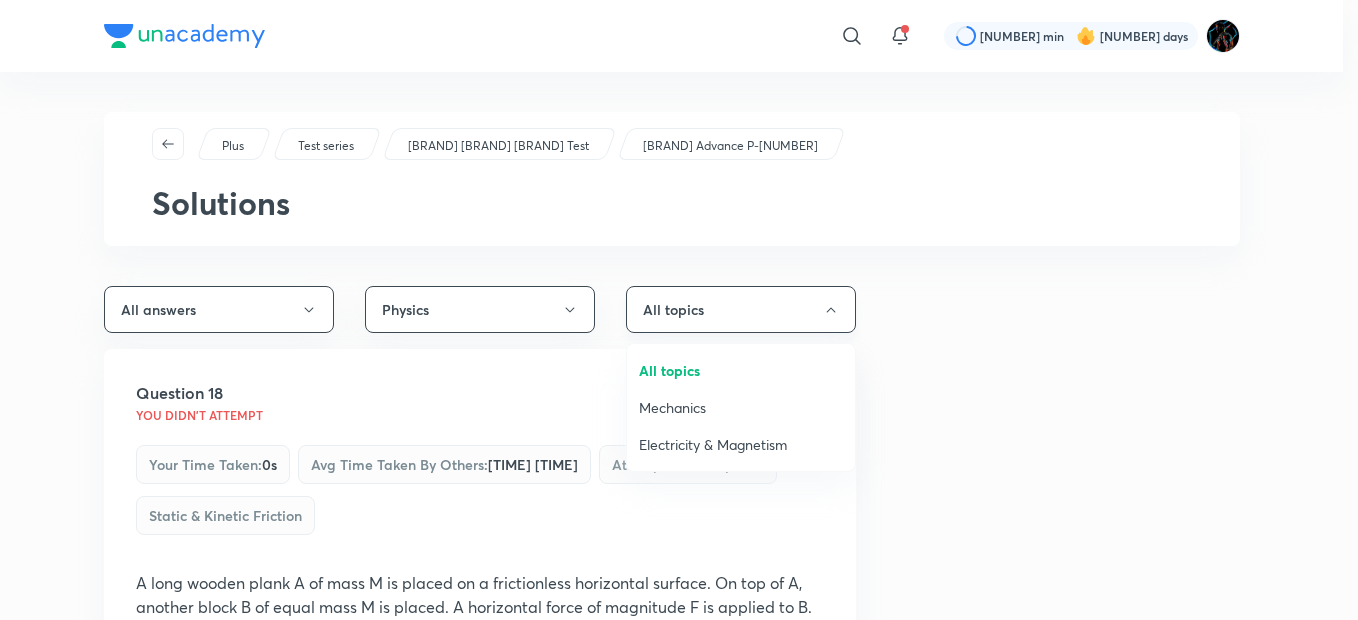 click at bounding box center (679, 310) 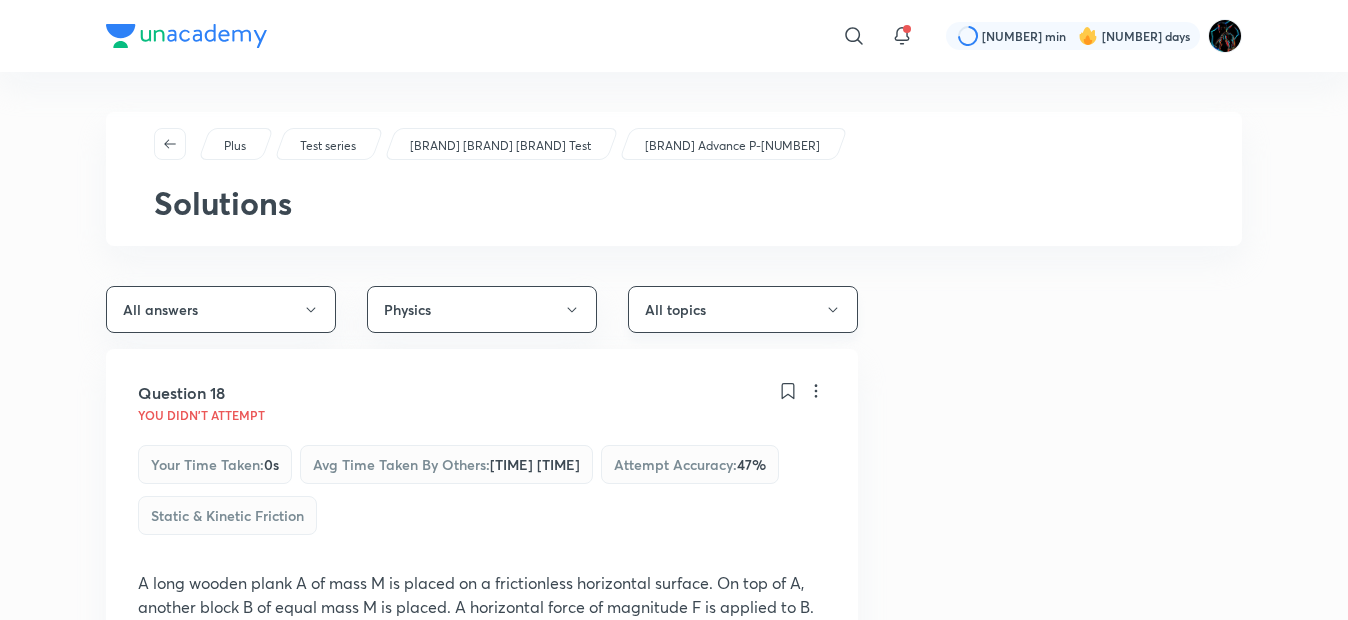 click on "All topics" at bounding box center [743, 309] 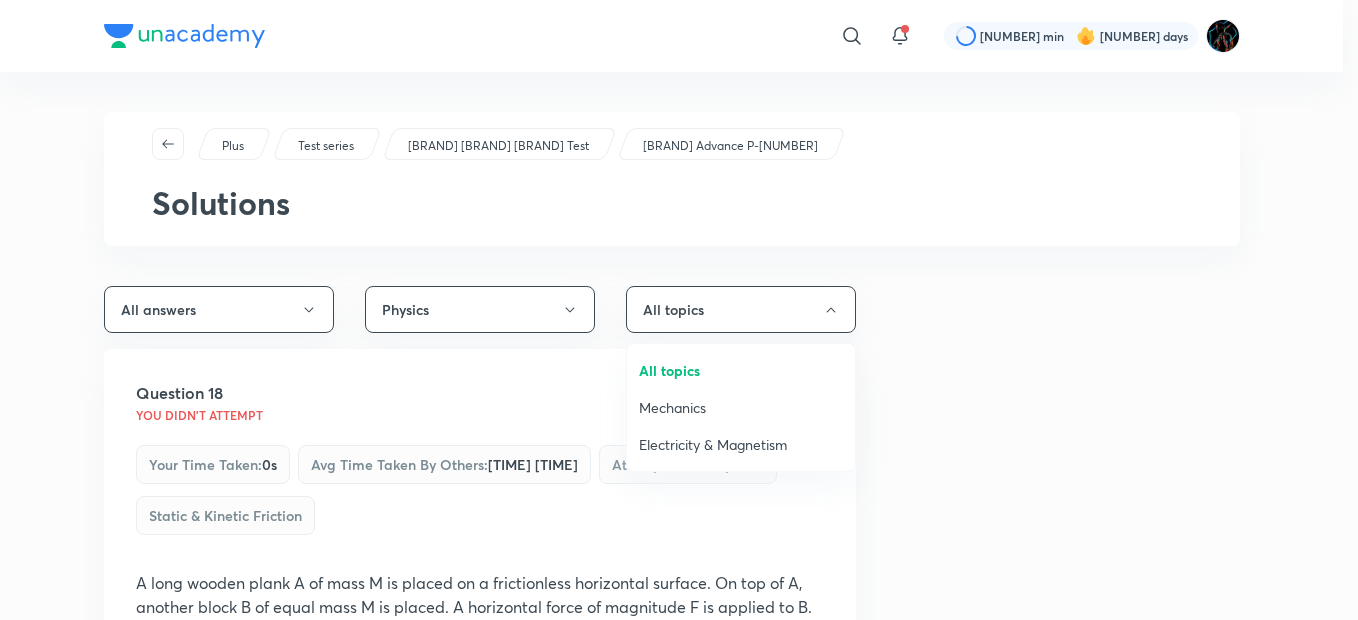click on "Electricity & Magnetism" at bounding box center (741, 444) 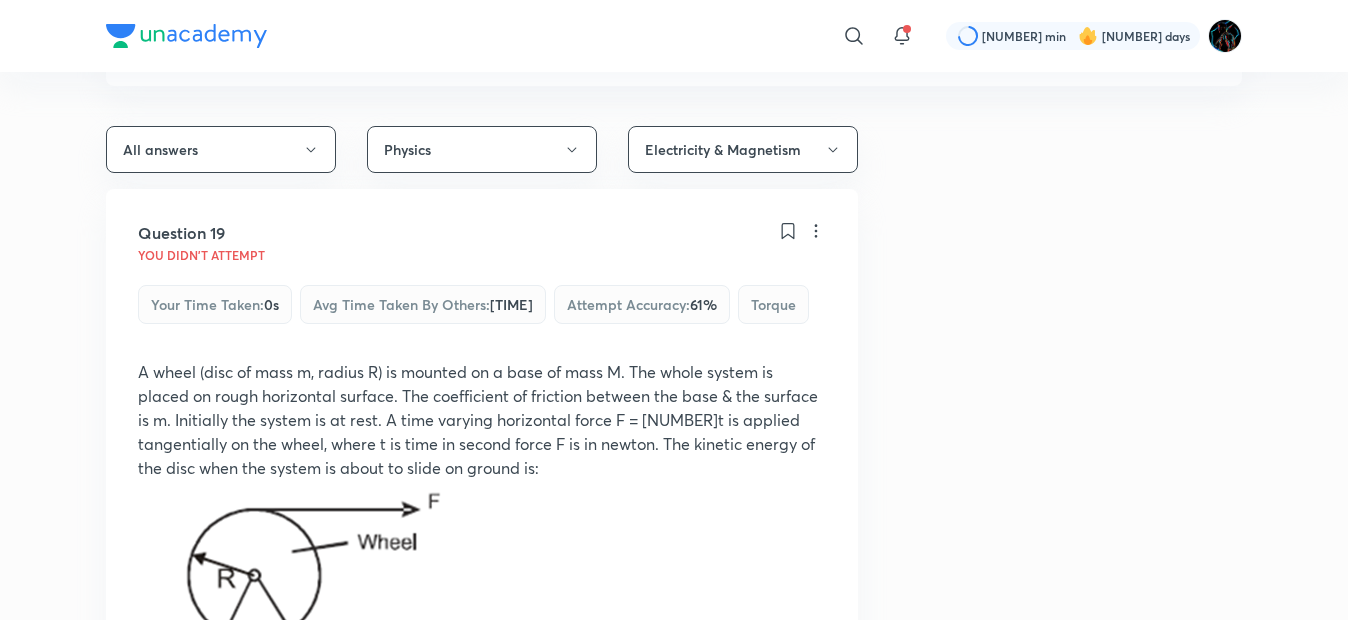 scroll, scrollTop: 0, scrollLeft: 0, axis: both 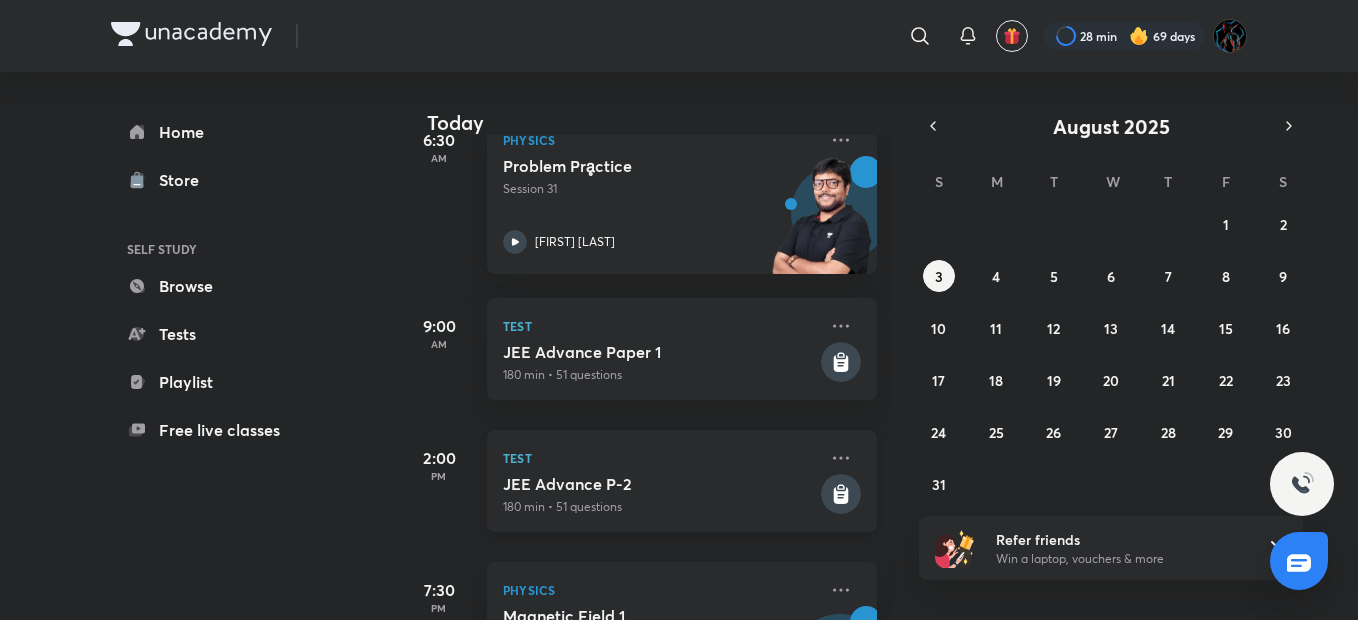 click on "Test JEE Advance P-2 180 min • 51 questions" at bounding box center (682, 481) 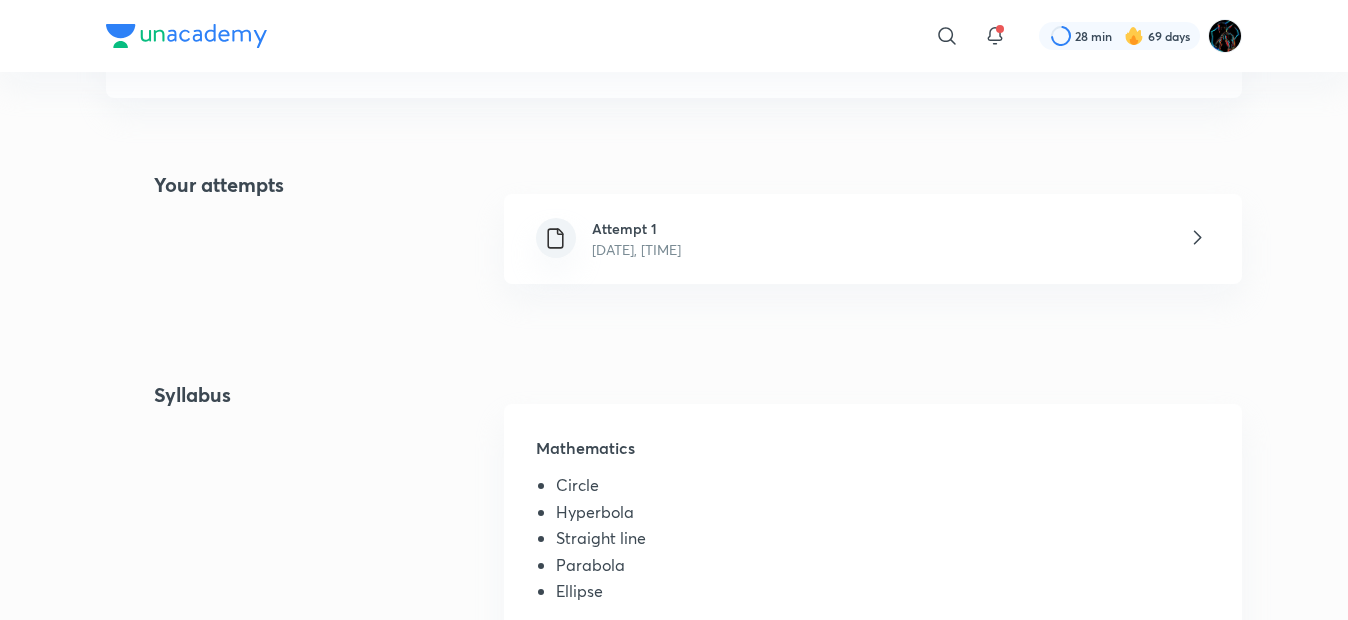 scroll, scrollTop: 407, scrollLeft: 0, axis: vertical 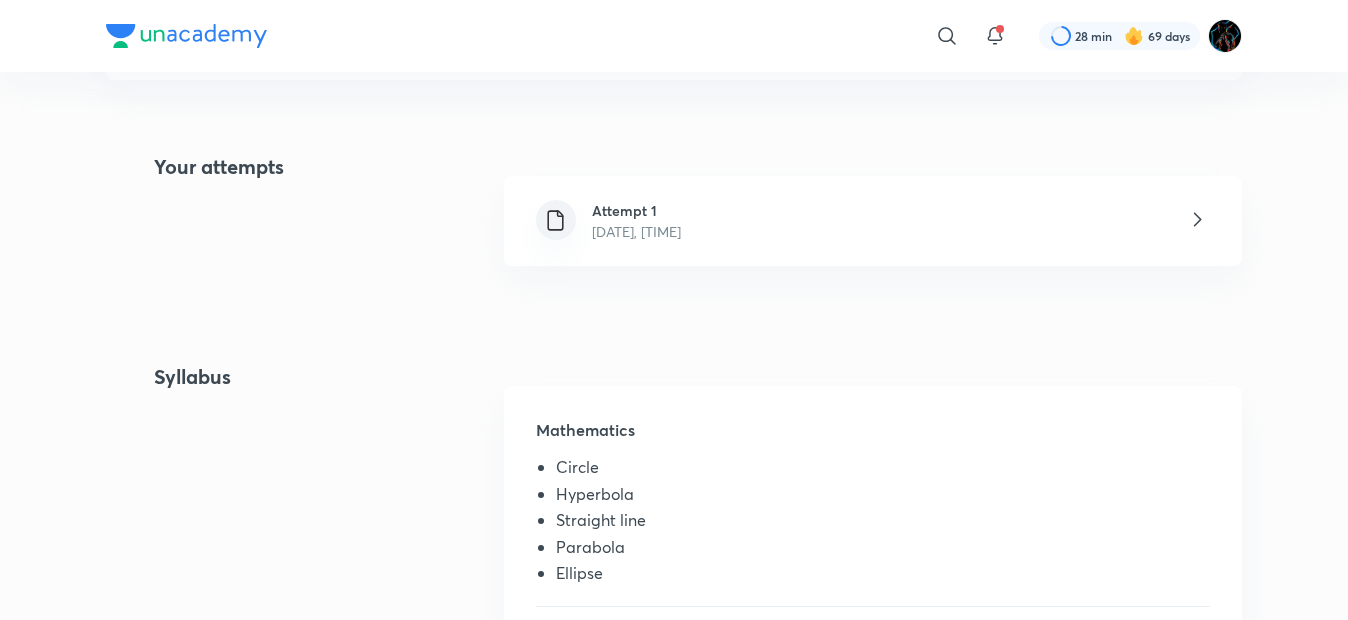 click on "Attempt 1 [DATE], [TIME]" at bounding box center (873, 221) 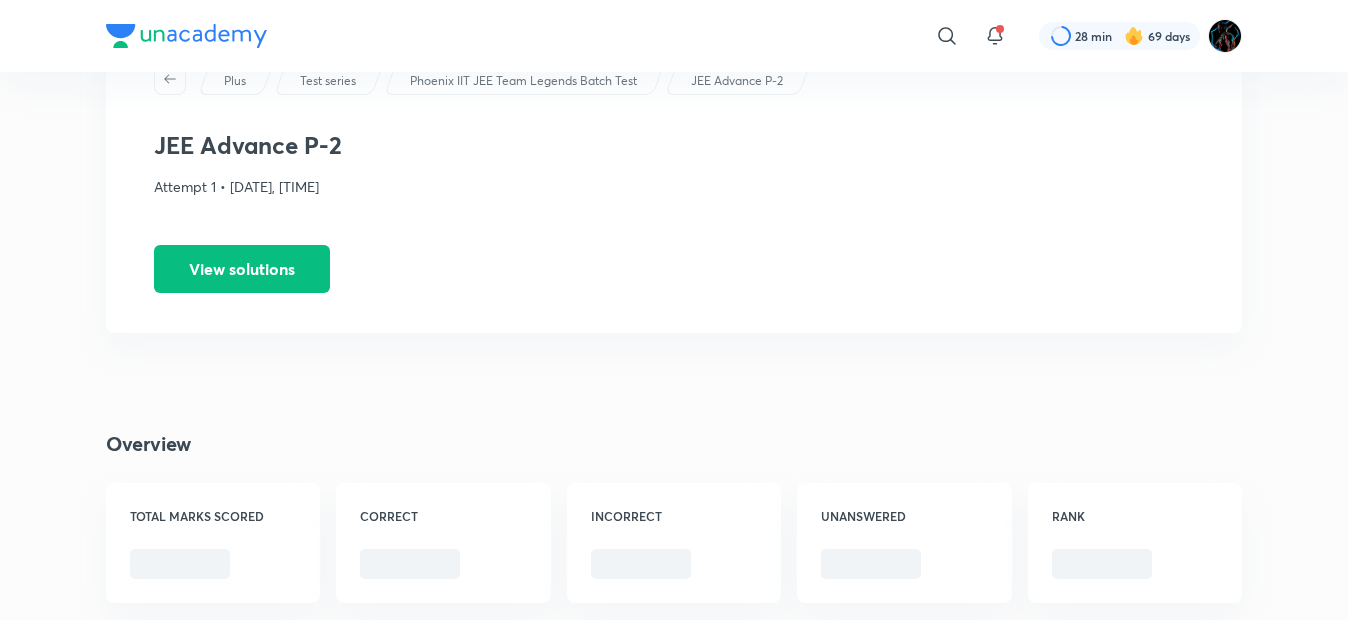 scroll, scrollTop: 20, scrollLeft: 0, axis: vertical 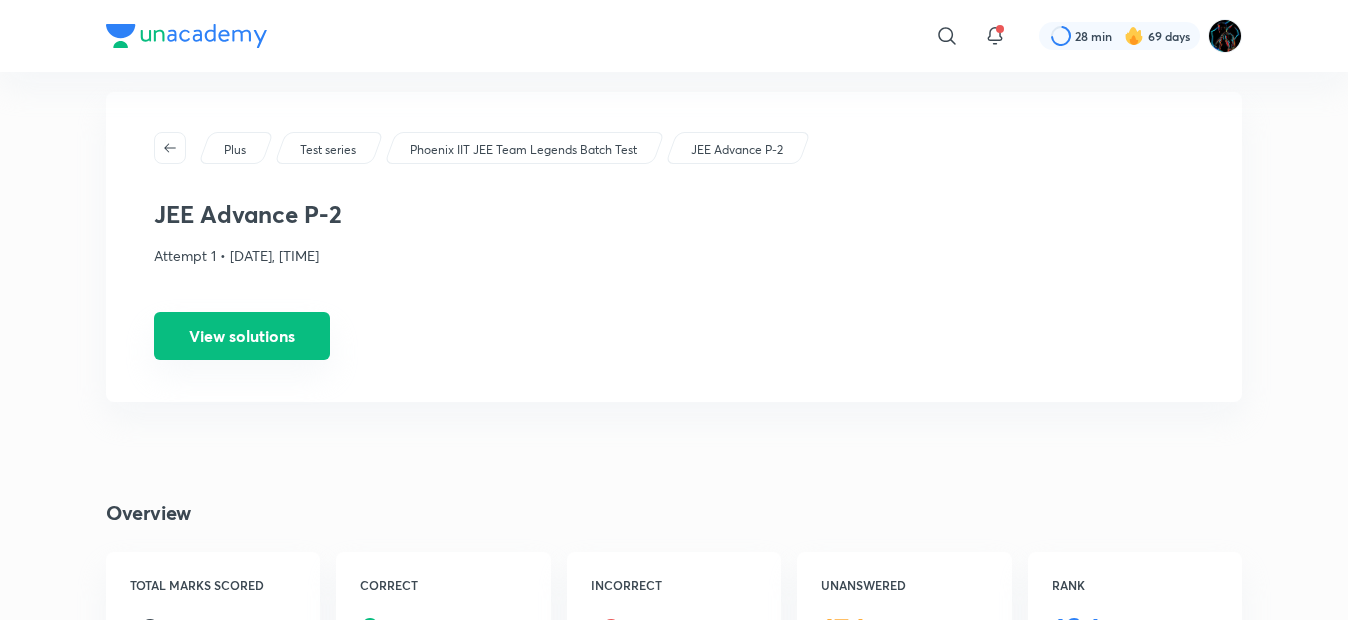 click on "View solutions" at bounding box center [242, 336] 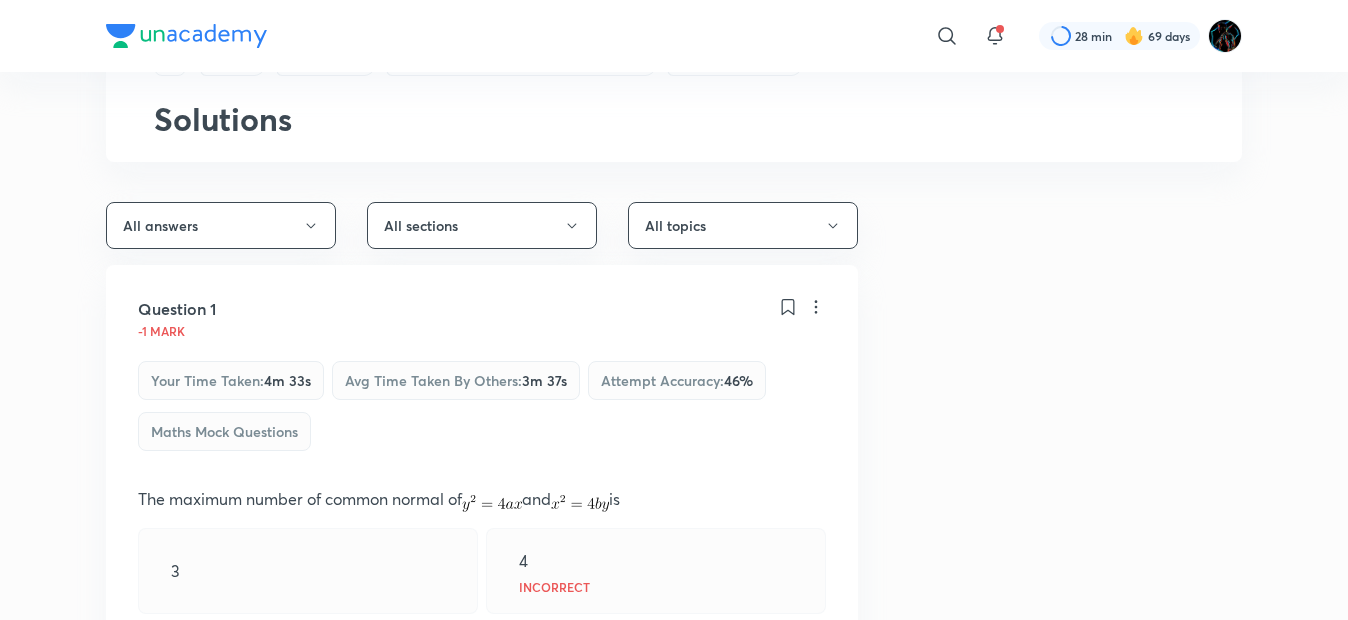 scroll, scrollTop: 100, scrollLeft: 0, axis: vertical 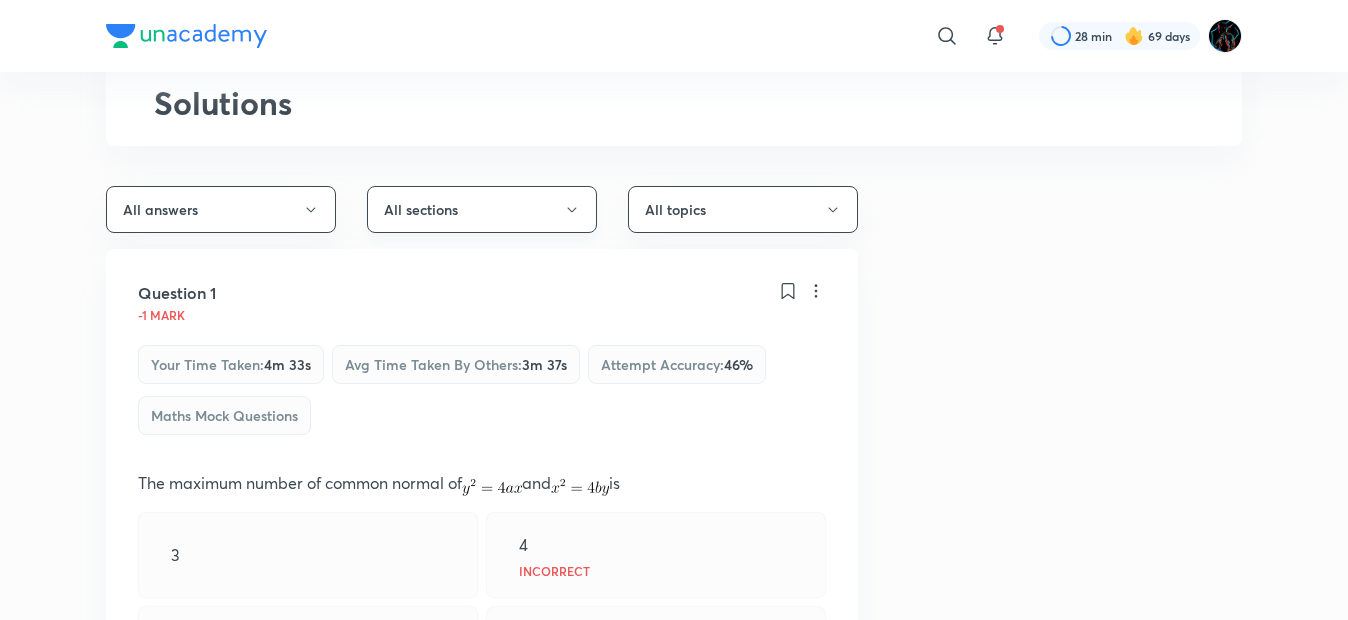 click on "All sections" at bounding box center (482, 209) 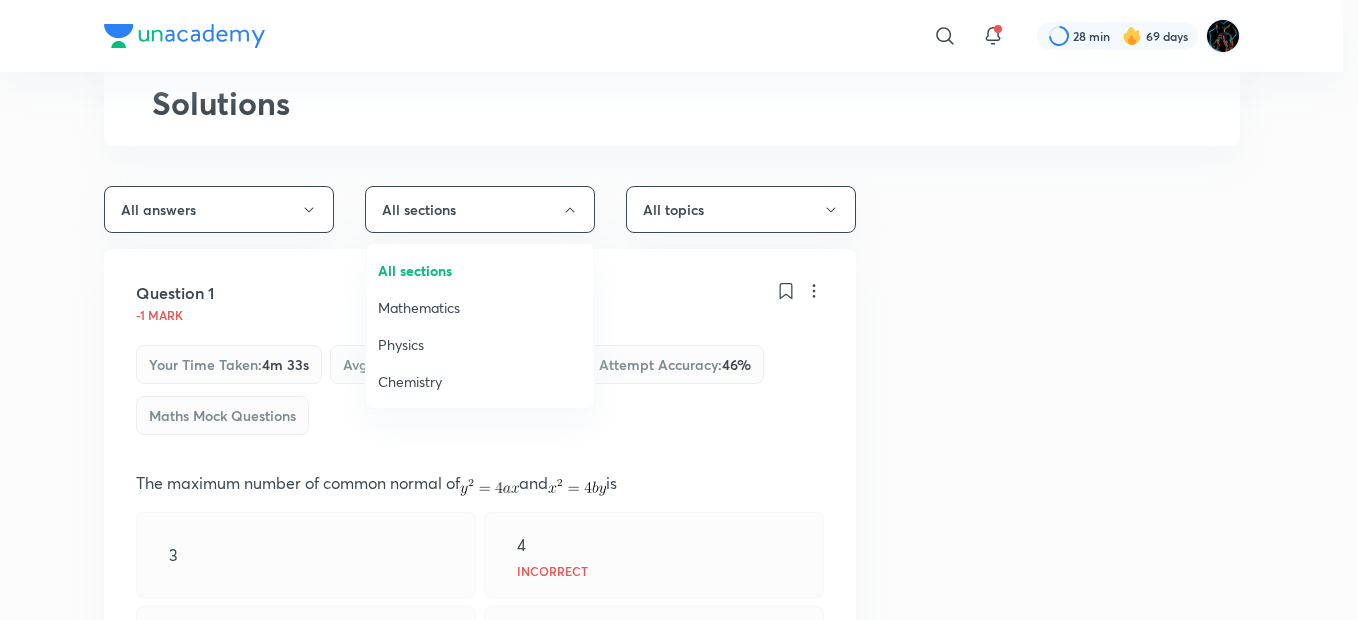 click on "Mathematics" at bounding box center (480, 307) 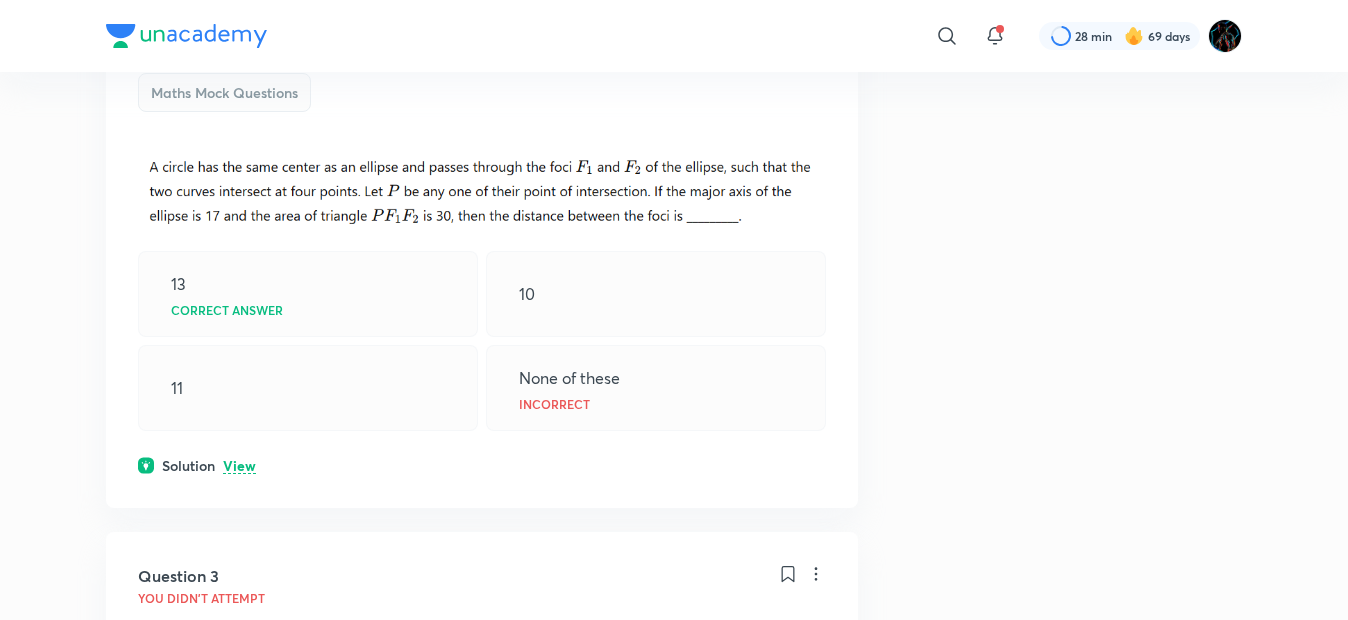 scroll, scrollTop: 973, scrollLeft: 0, axis: vertical 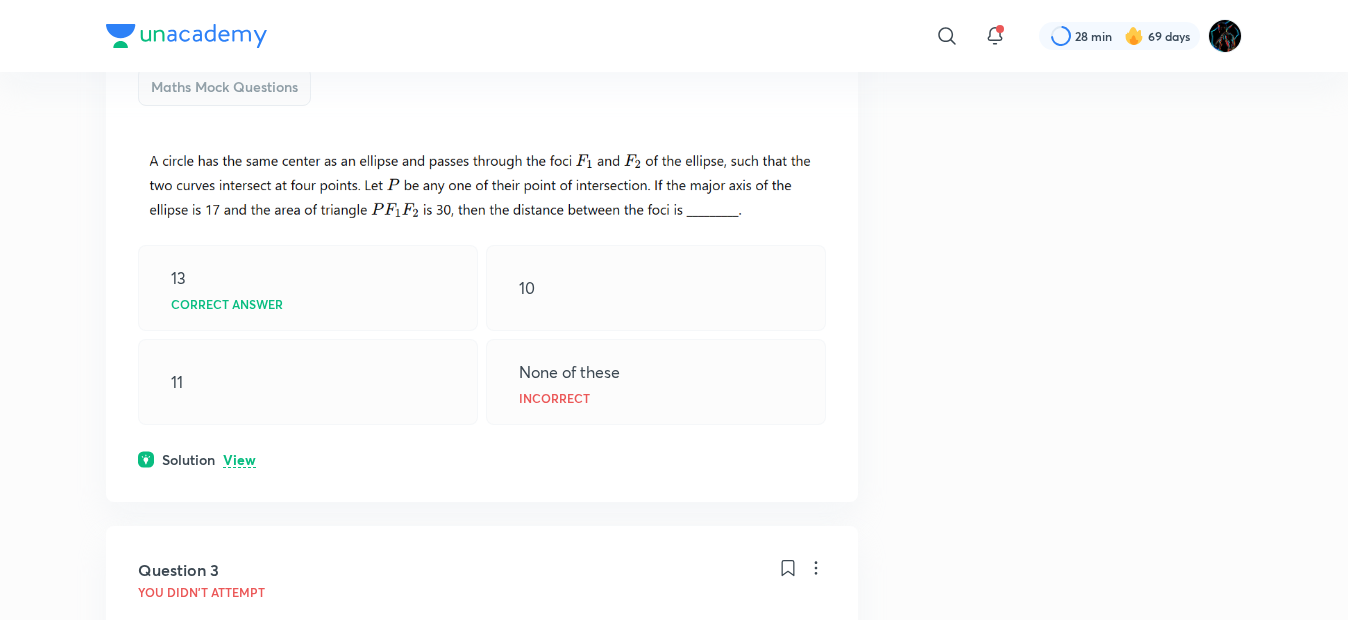 click on "View" at bounding box center (239, 460) 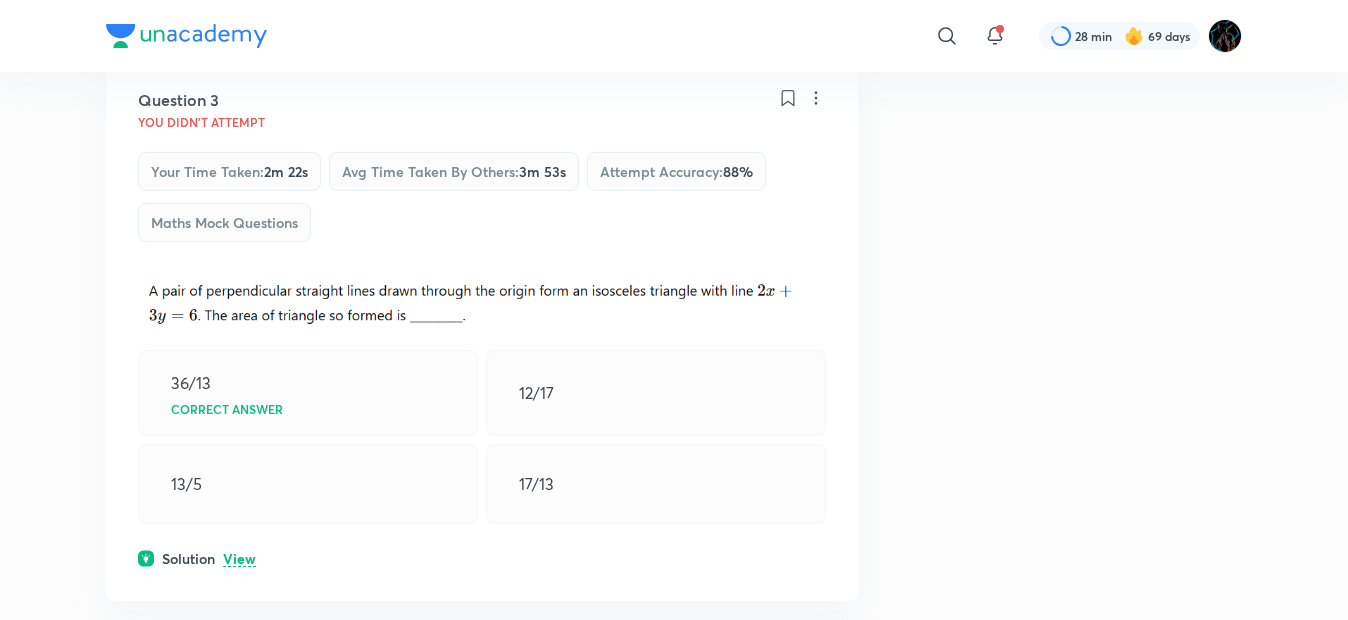 scroll, scrollTop: 1760, scrollLeft: 0, axis: vertical 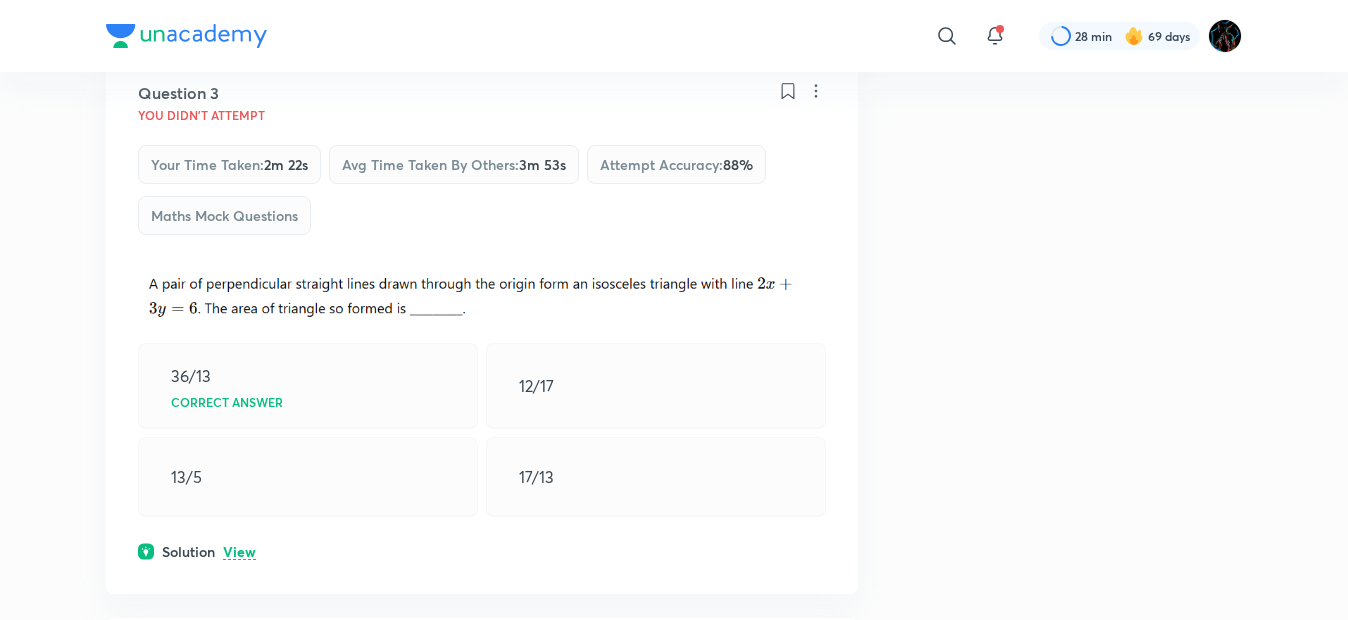 click on "View" at bounding box center [239, 552] 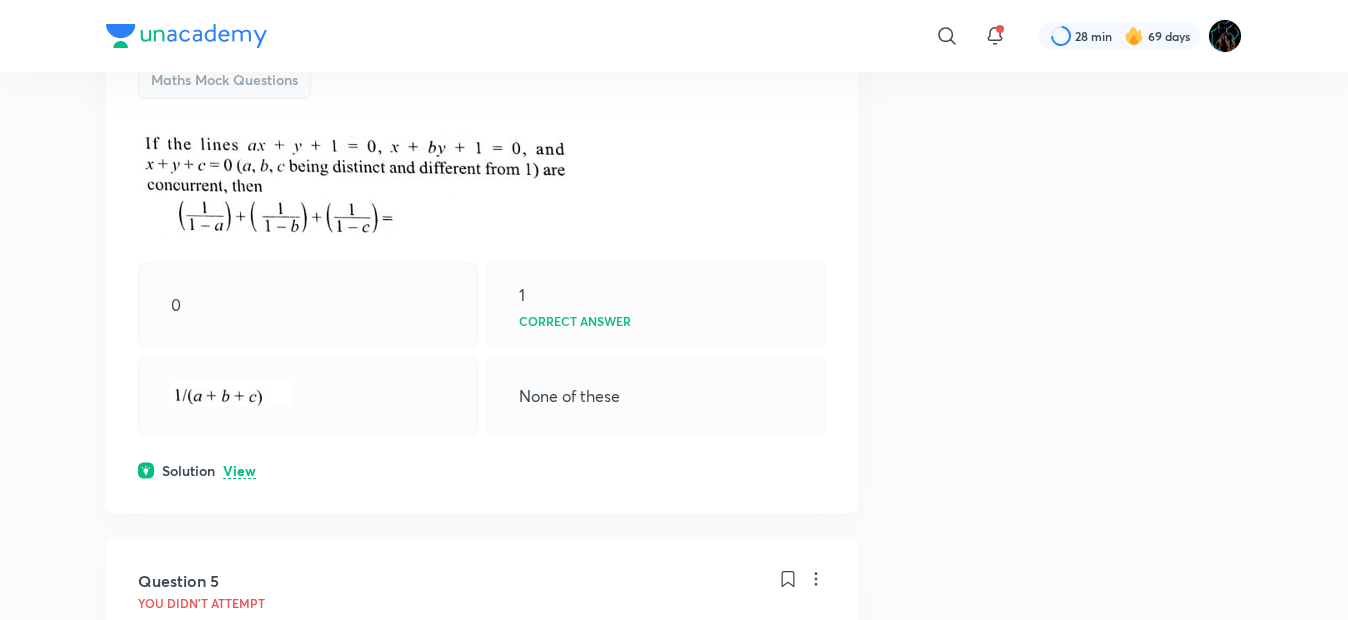 scroll, scrollTop: 2920, scrollLeft: 0, axis: vertical 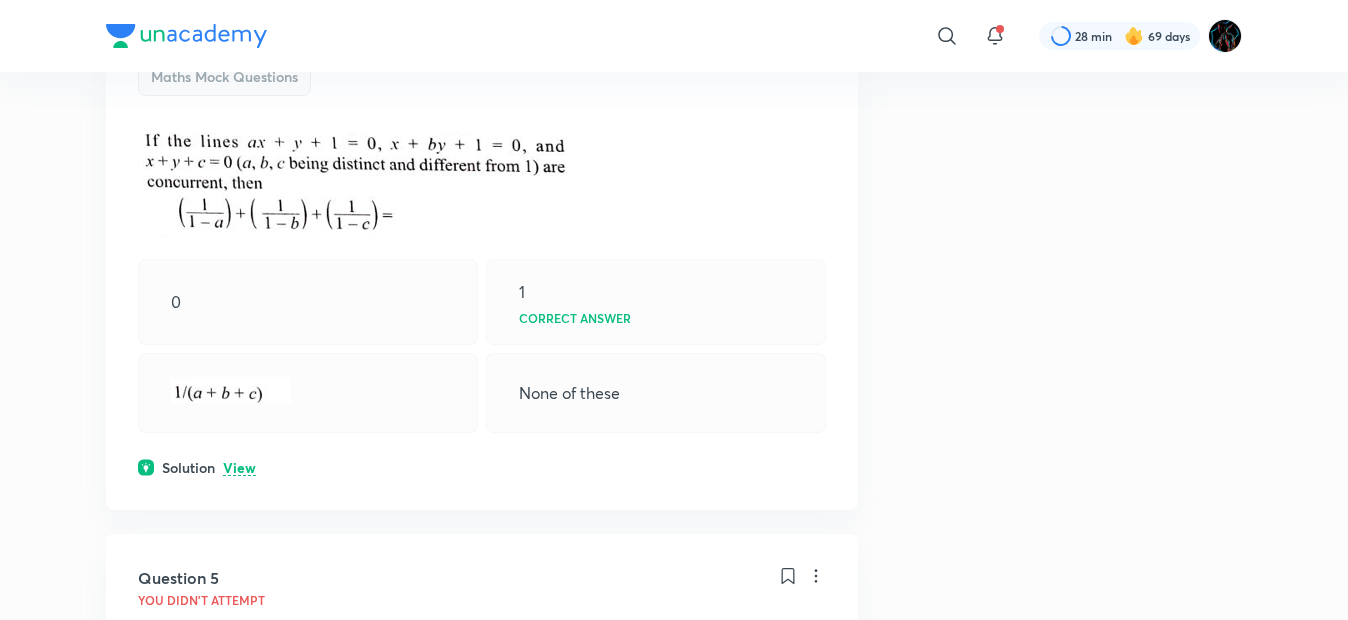 click on "Solution View" at bounding box center [482, 467] 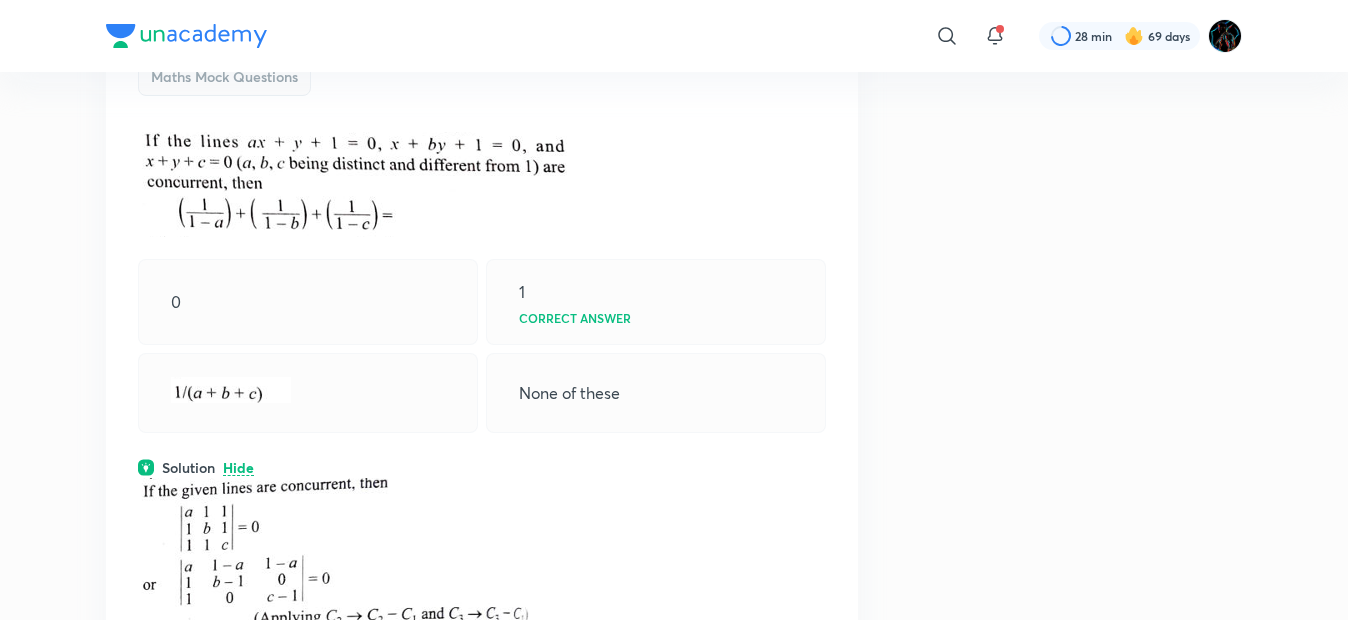 click on "Hide" at bounding box center (238, 468) 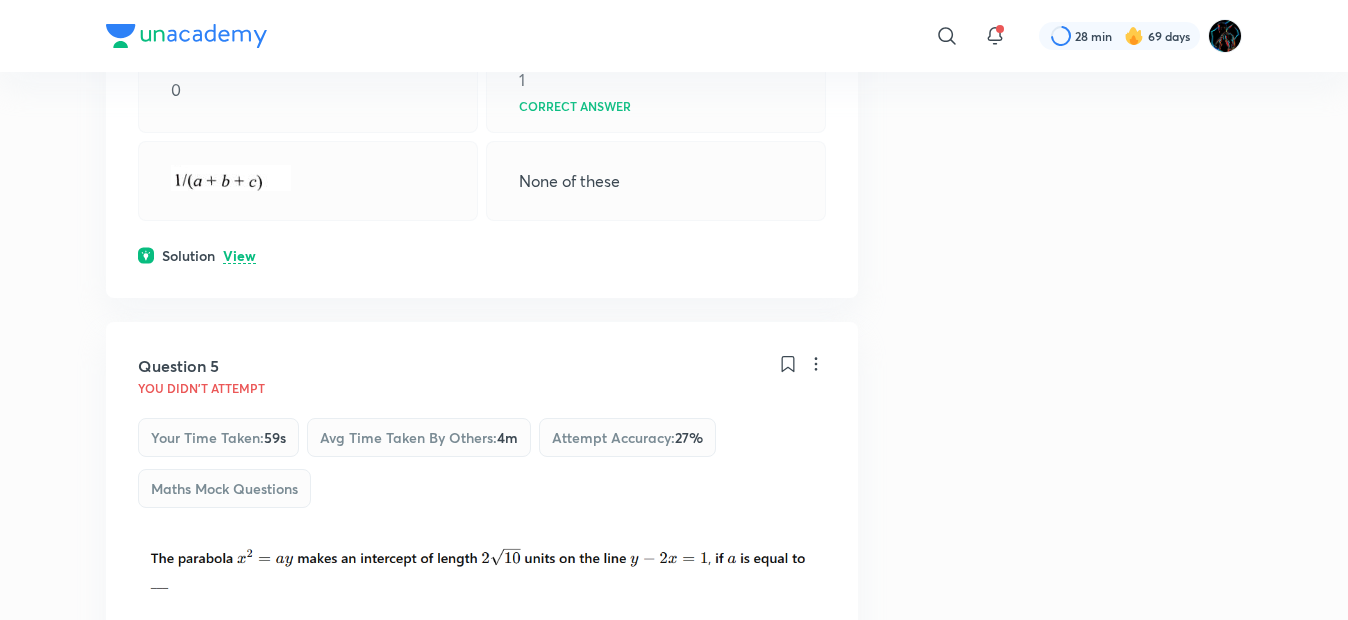 scroll, scrollTop: 3127, scrollLeft: 0, axis: vertical 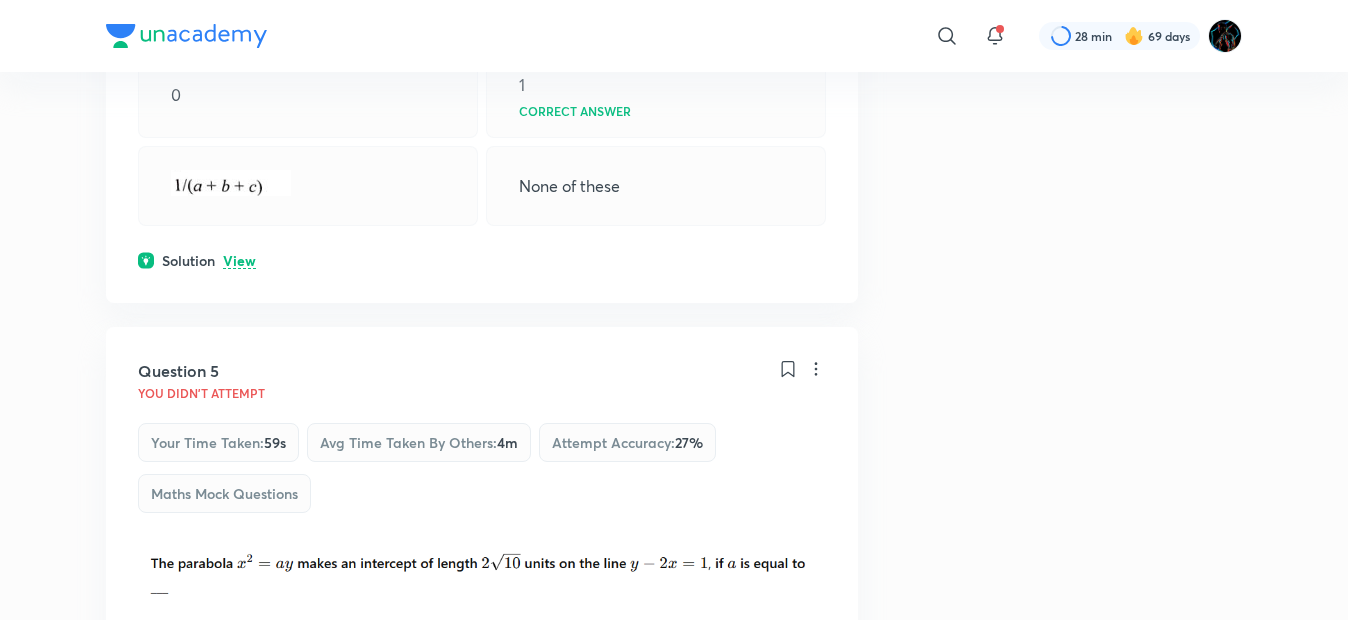 click on "View" at bounding box center (239, 261) 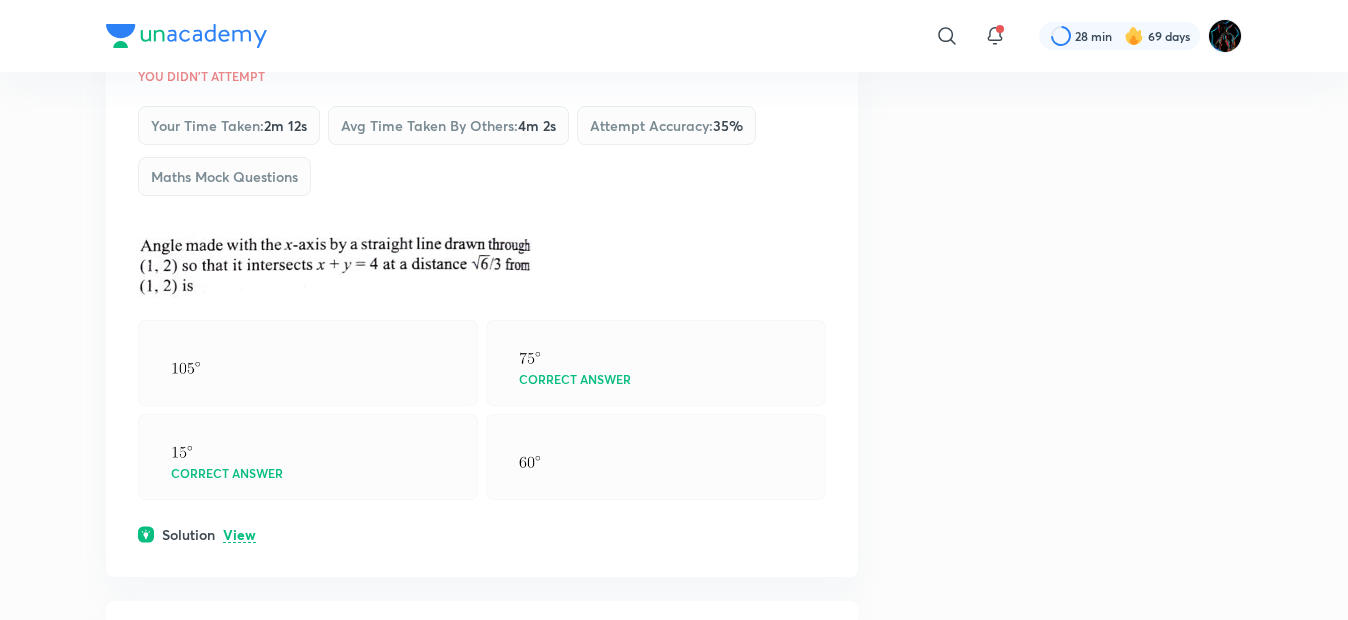 scroll, scrollTop: 4947, scrollLeft: 0, axis: vertical 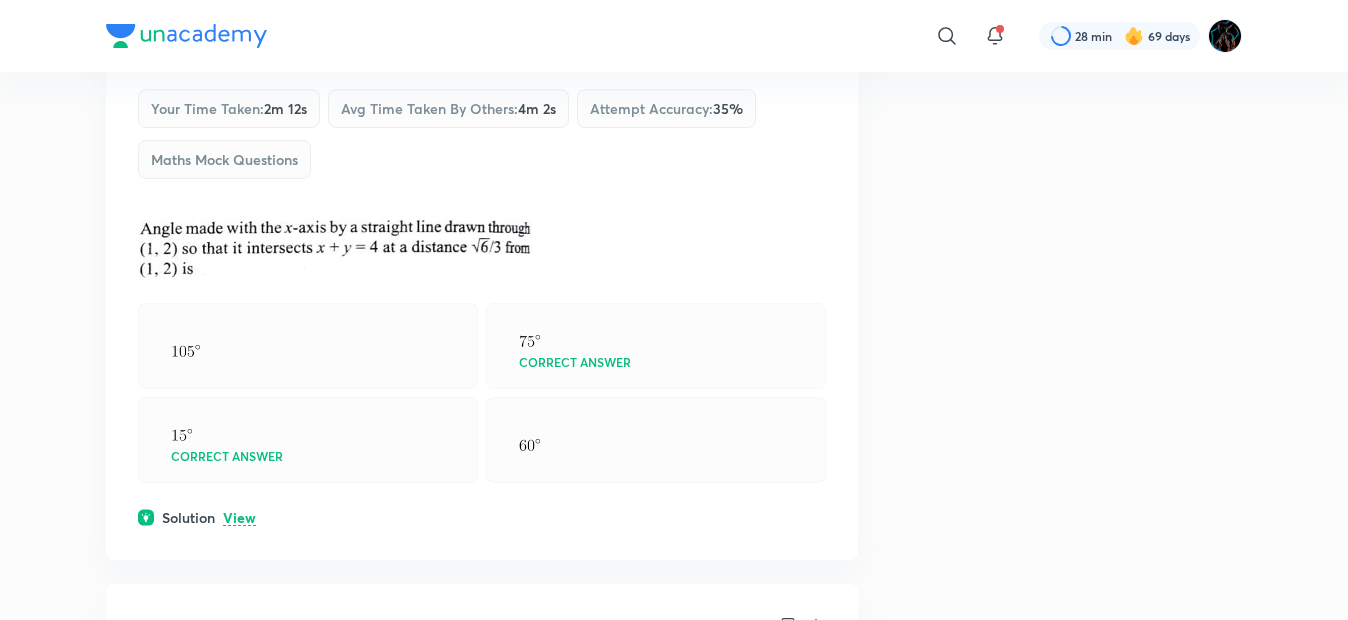 click on "View" at bounding box center [239, 518] 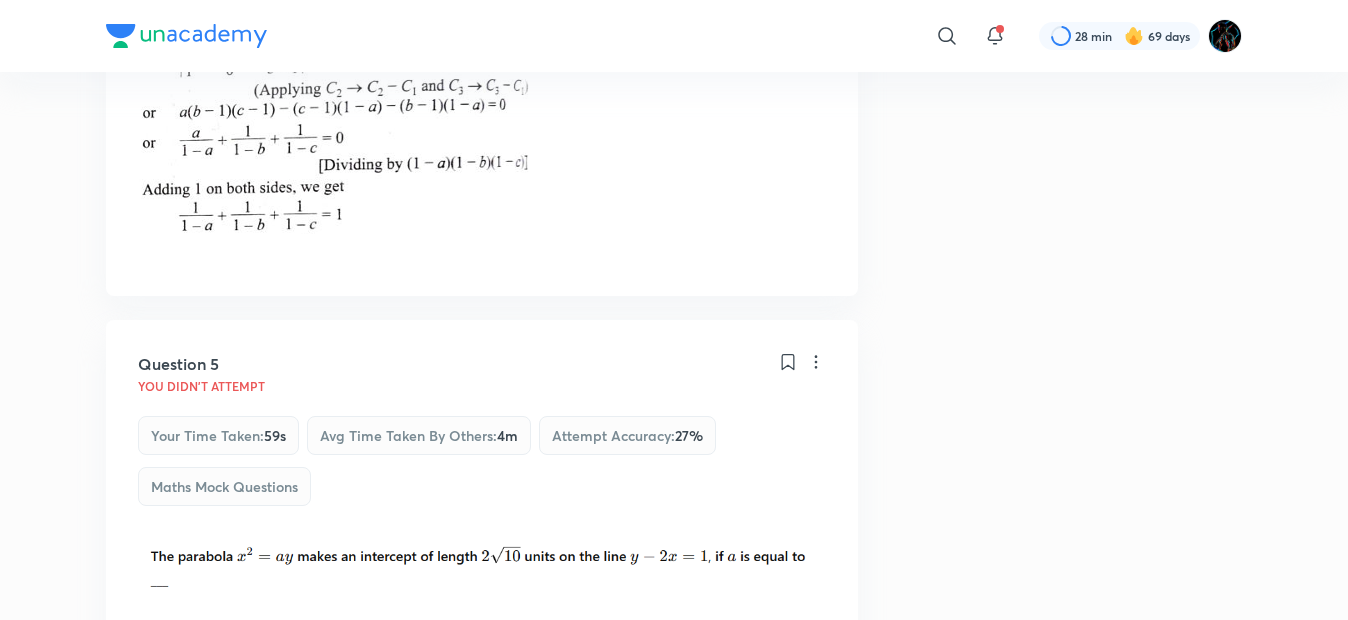 scroll, scrollTop: 0, scrollLeft: 0, axis: both 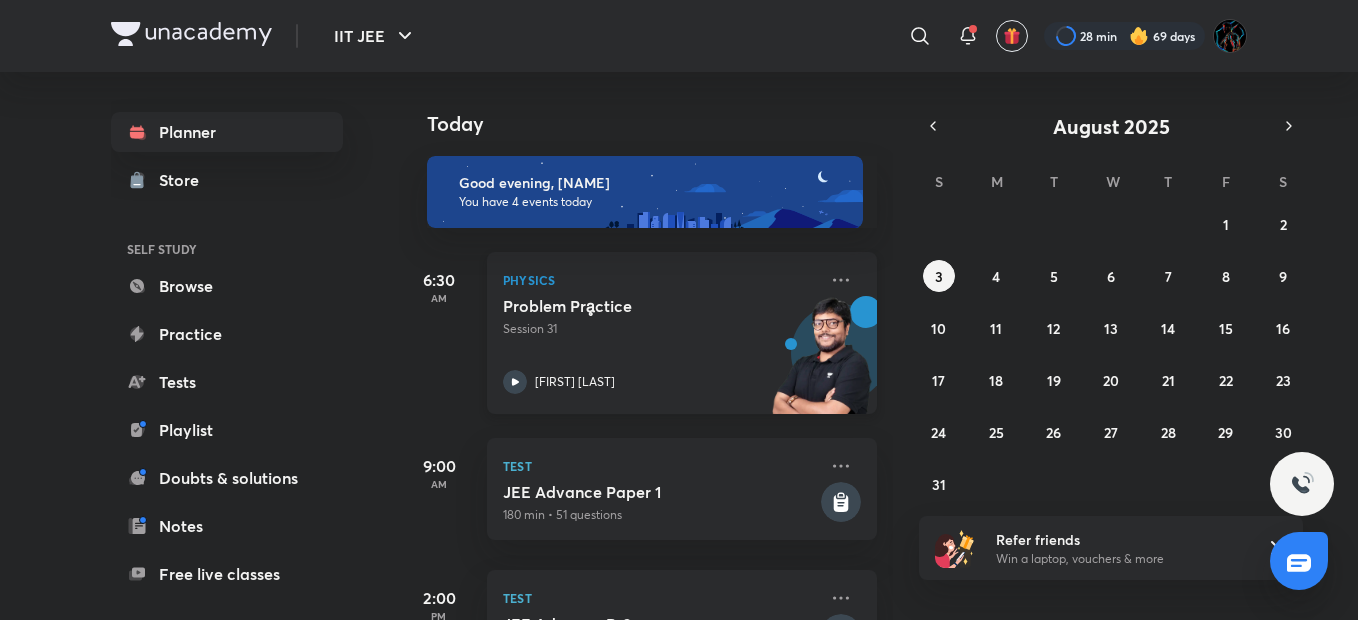 click on "Problem Prḁctice Session 31 Pankaj Singh" at bounding box center (660, 345) 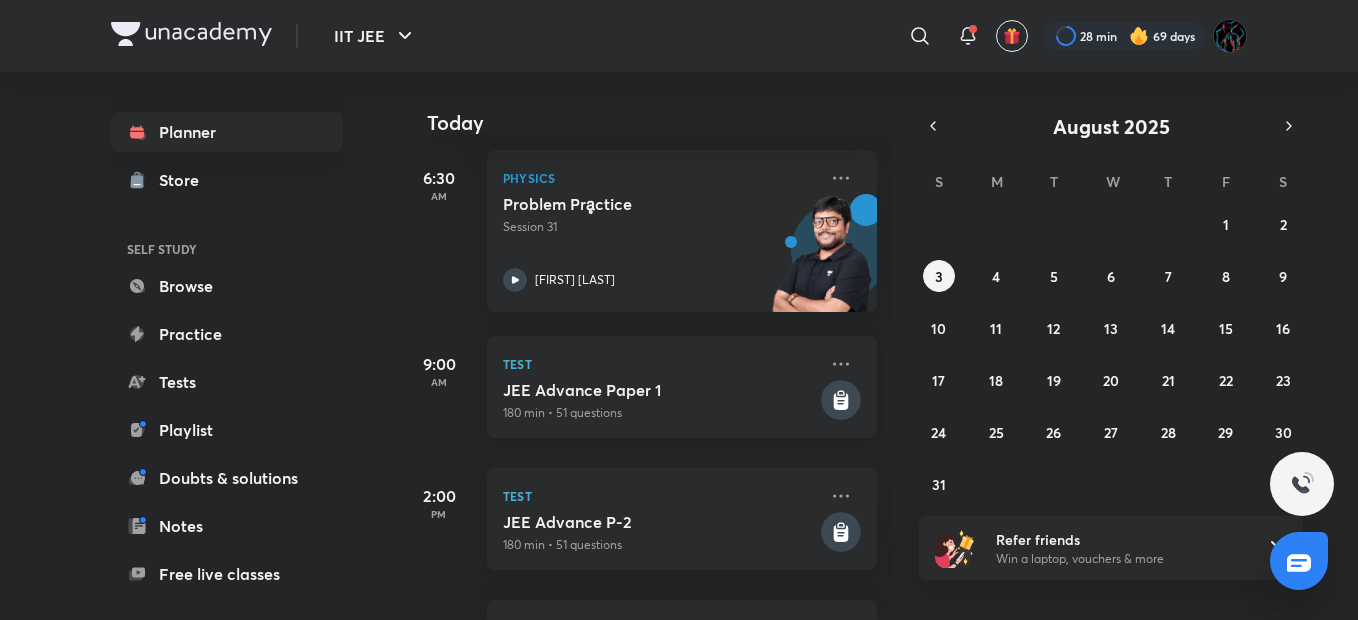 scroll, scrollTop: 42, scrollLeft: 0, axis: vertical 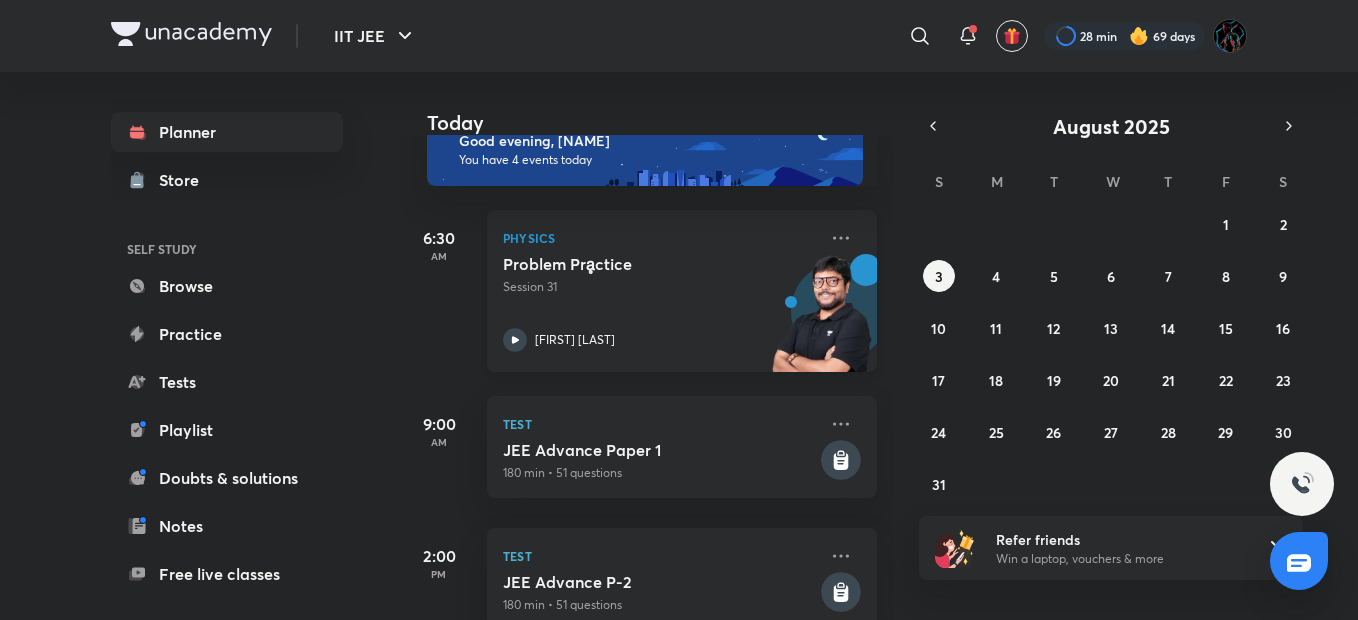 click on "Problem Prḁctice Session 31 Pankaj Singh" at bounding box center [660, 303] 